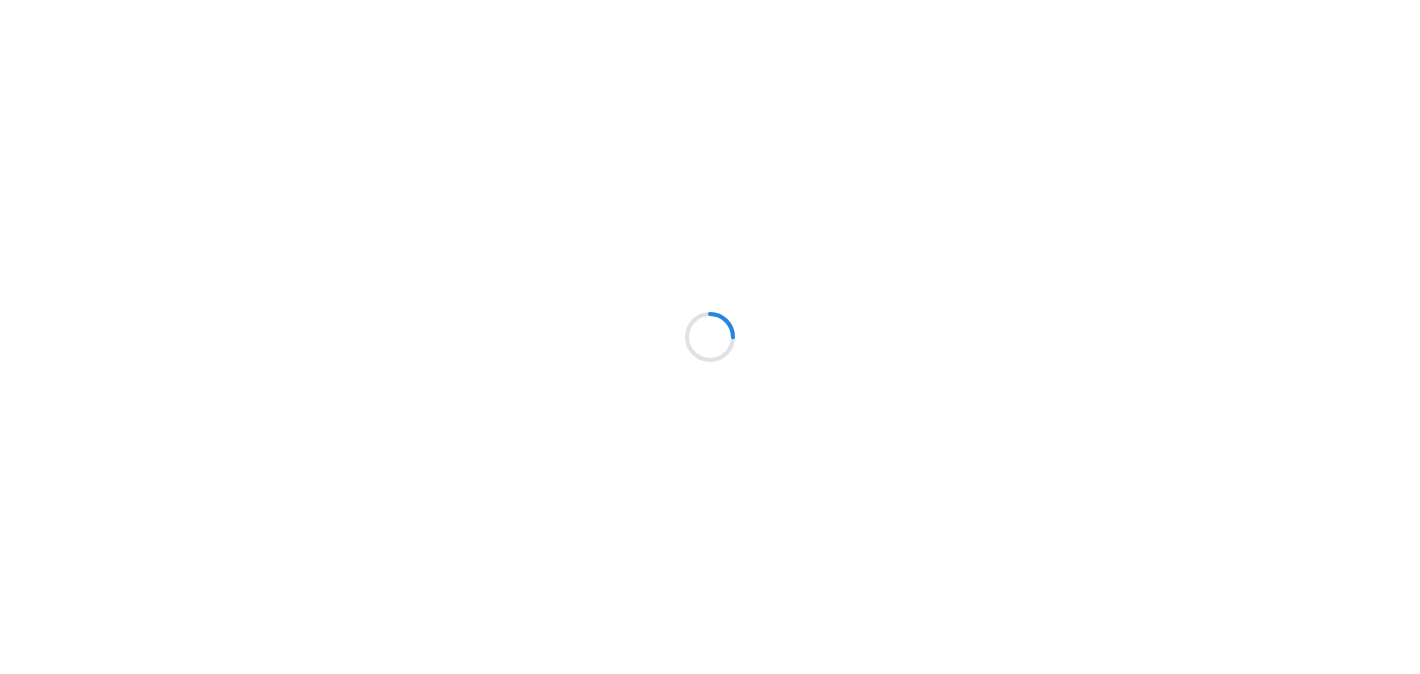 scroll, scrollTop: 0, scrollLeft: 0, axis: both 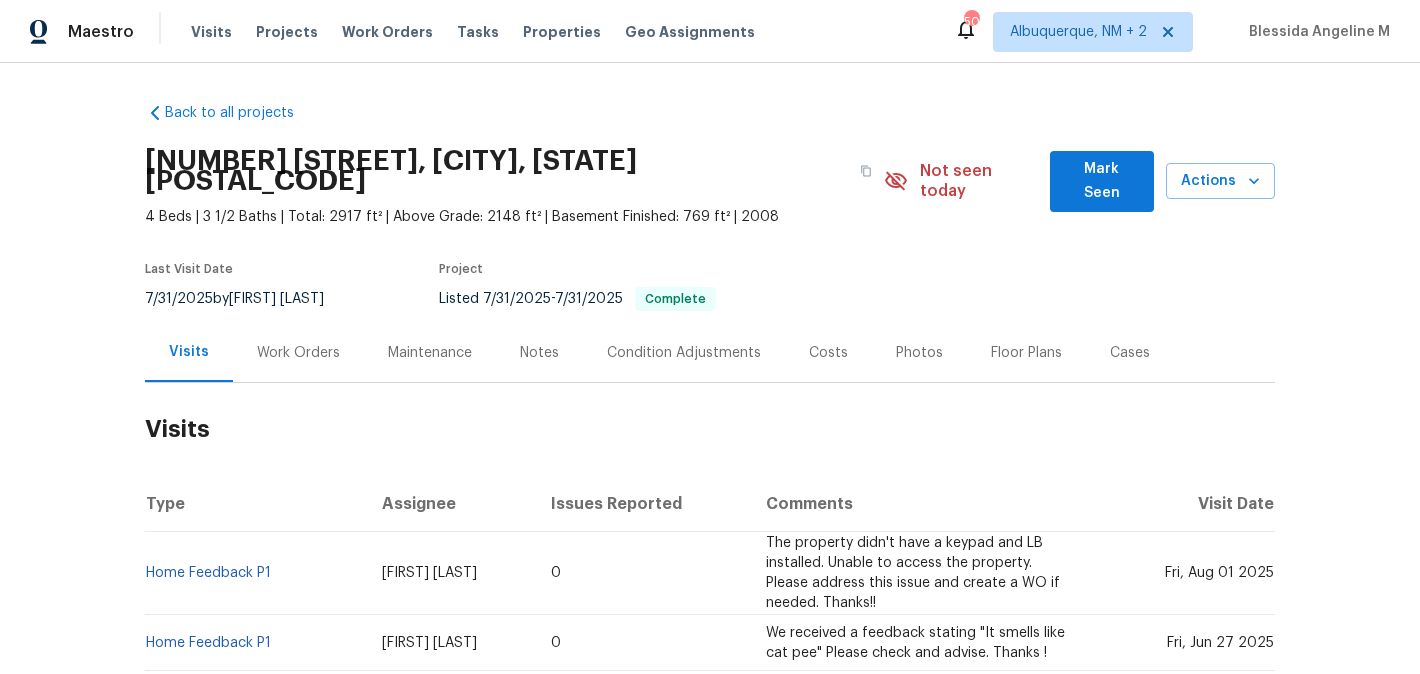 click on "Work Orders" at bounding box center (298, 352) 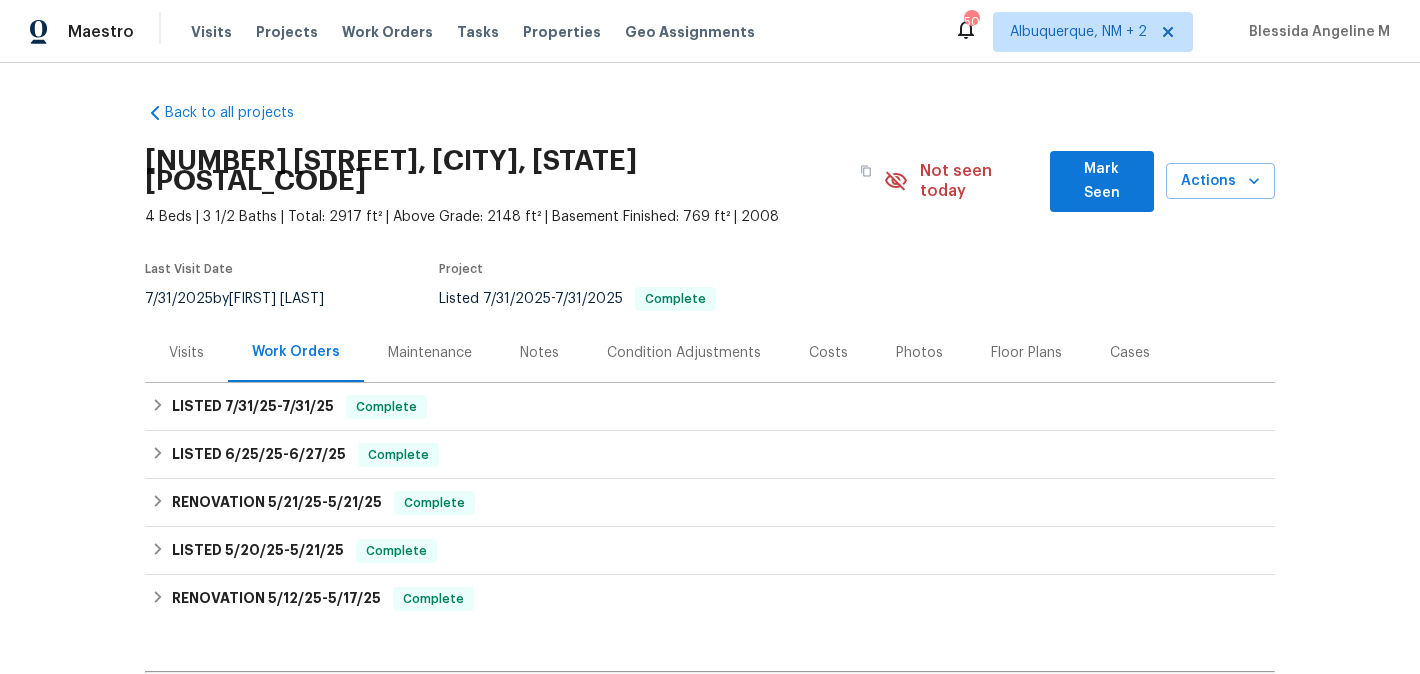 scroll, scrollTop: 235, scrollLeft: 0, axis: vertical 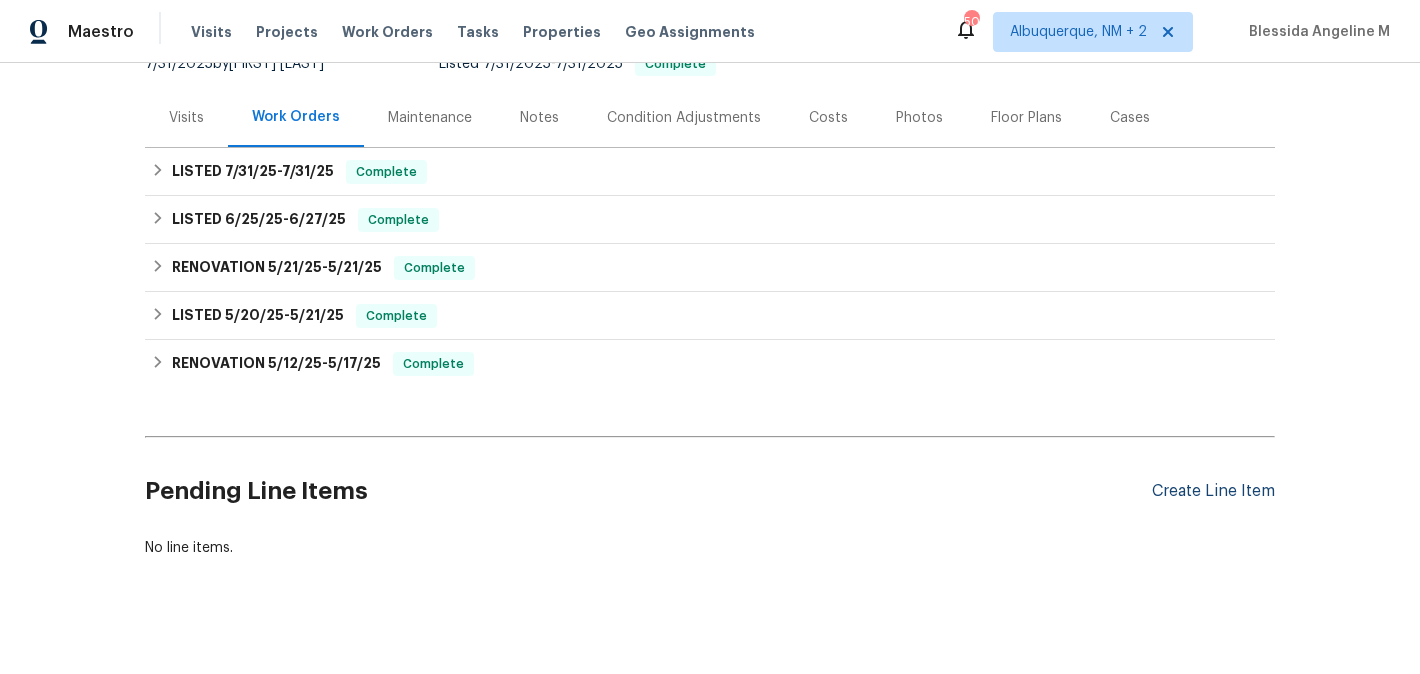 click on "Create Line Item" at bounding box center (1213, 491) 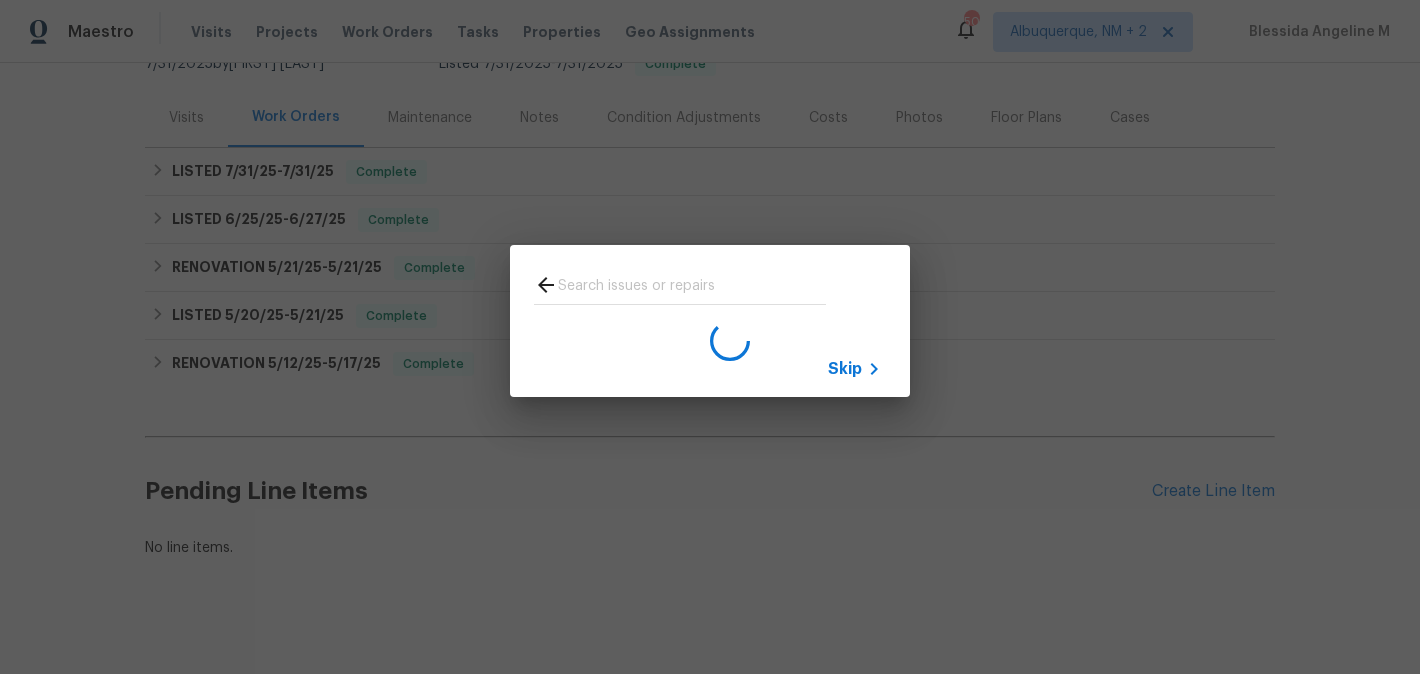 click on "Skip" at bounding box center (710, 320) 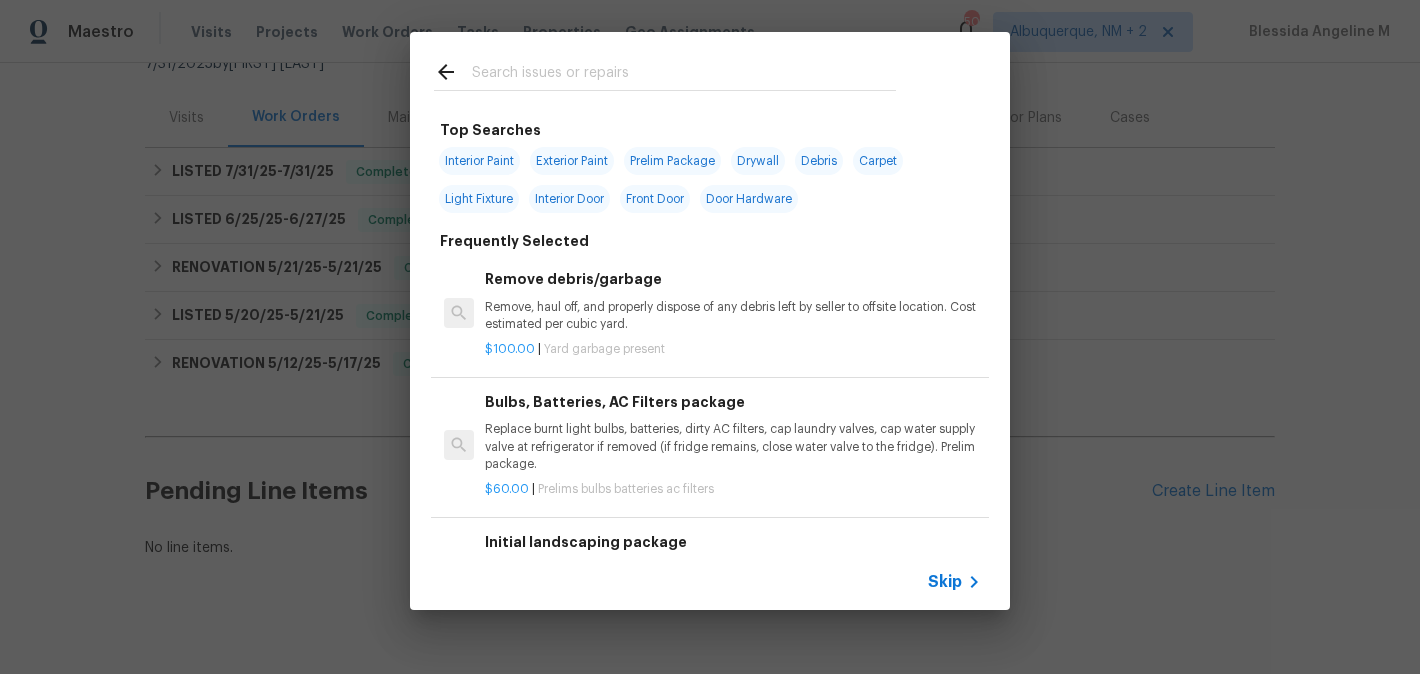 click at bounding box center [684, 75] 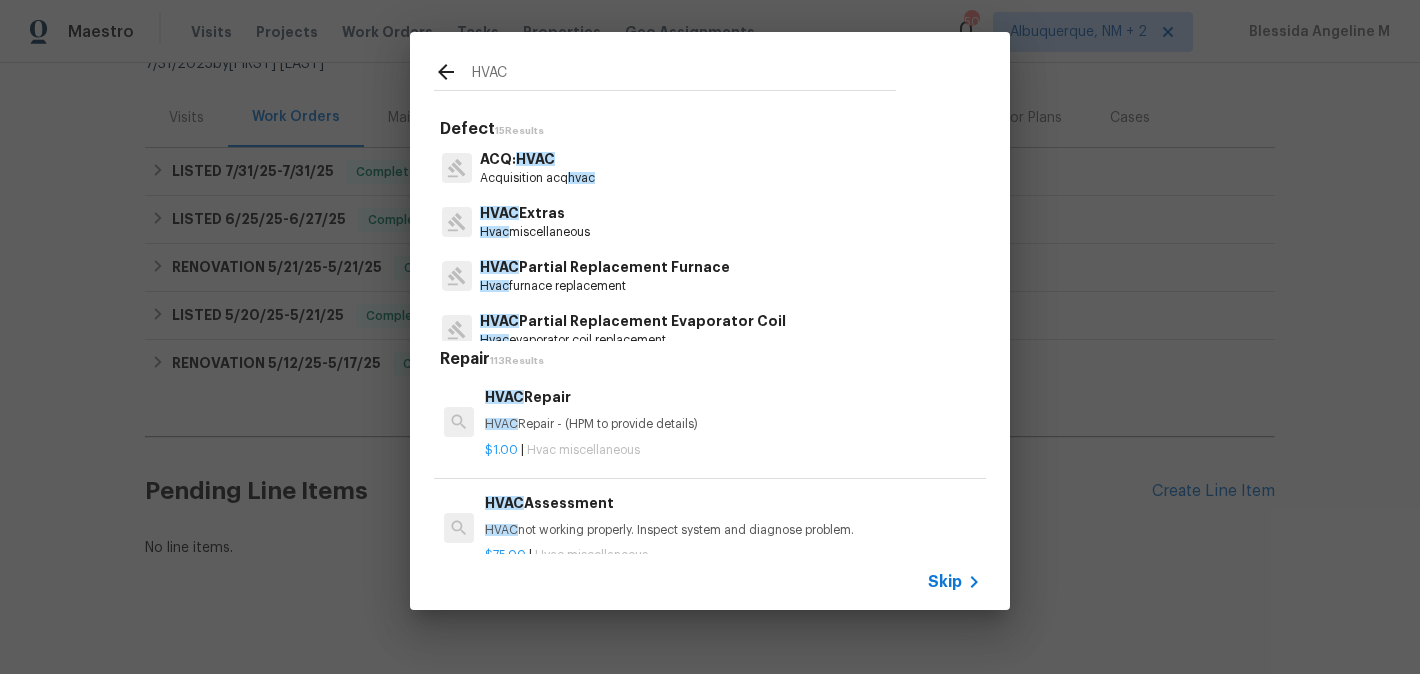 type on "HVAC" 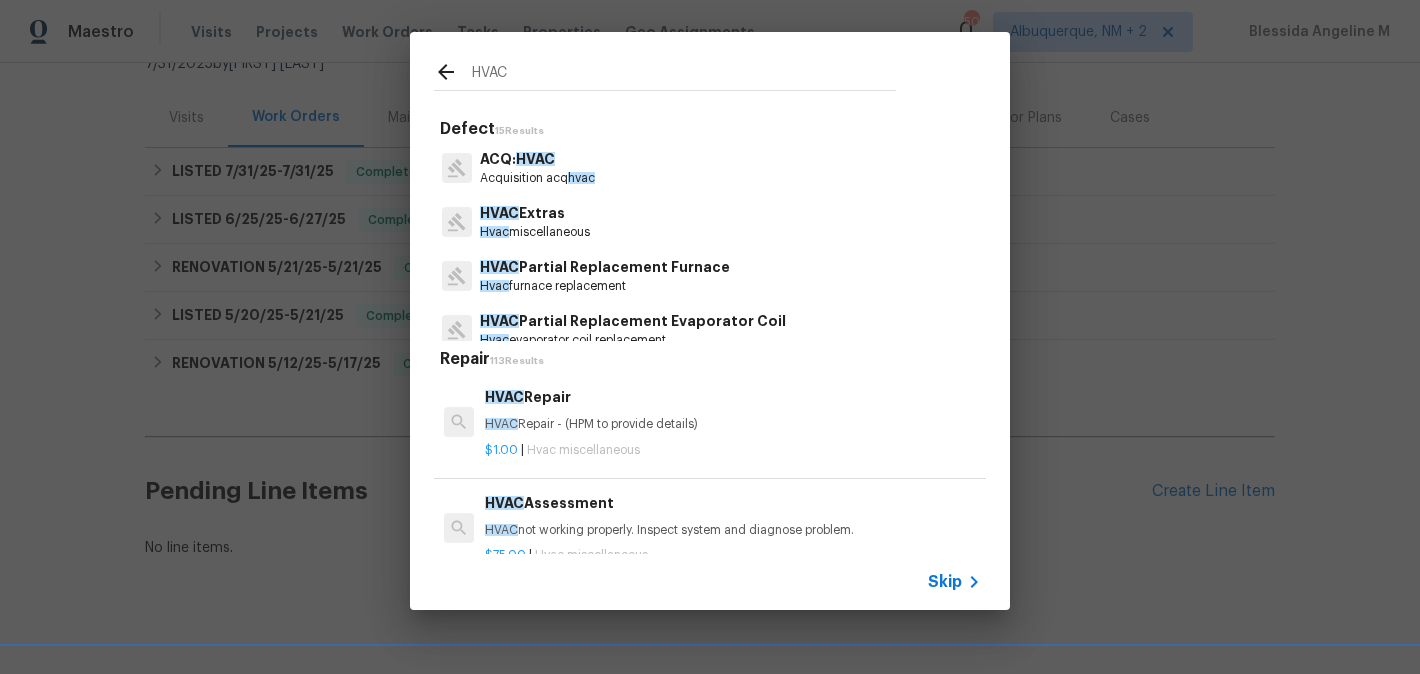 click on "HVAC  Repair" at bounding box center (733, 397) 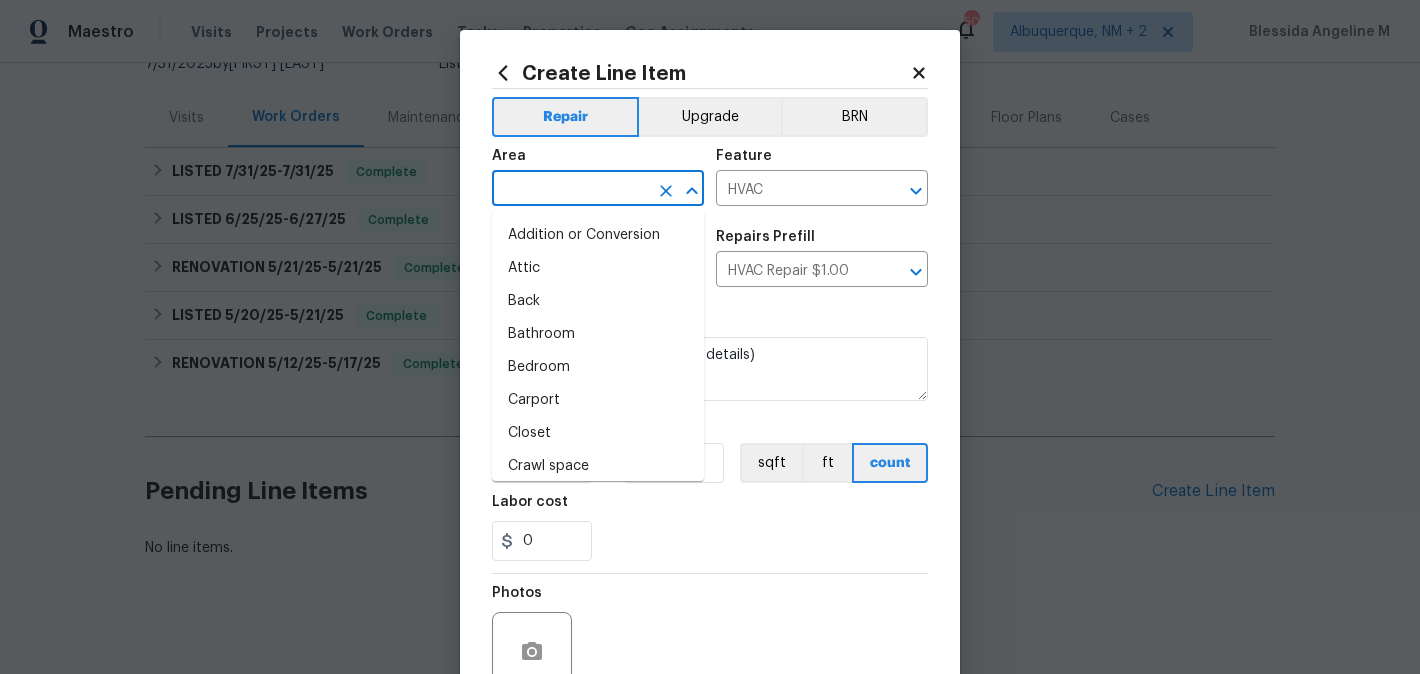 click at bounding box center (570, 190) 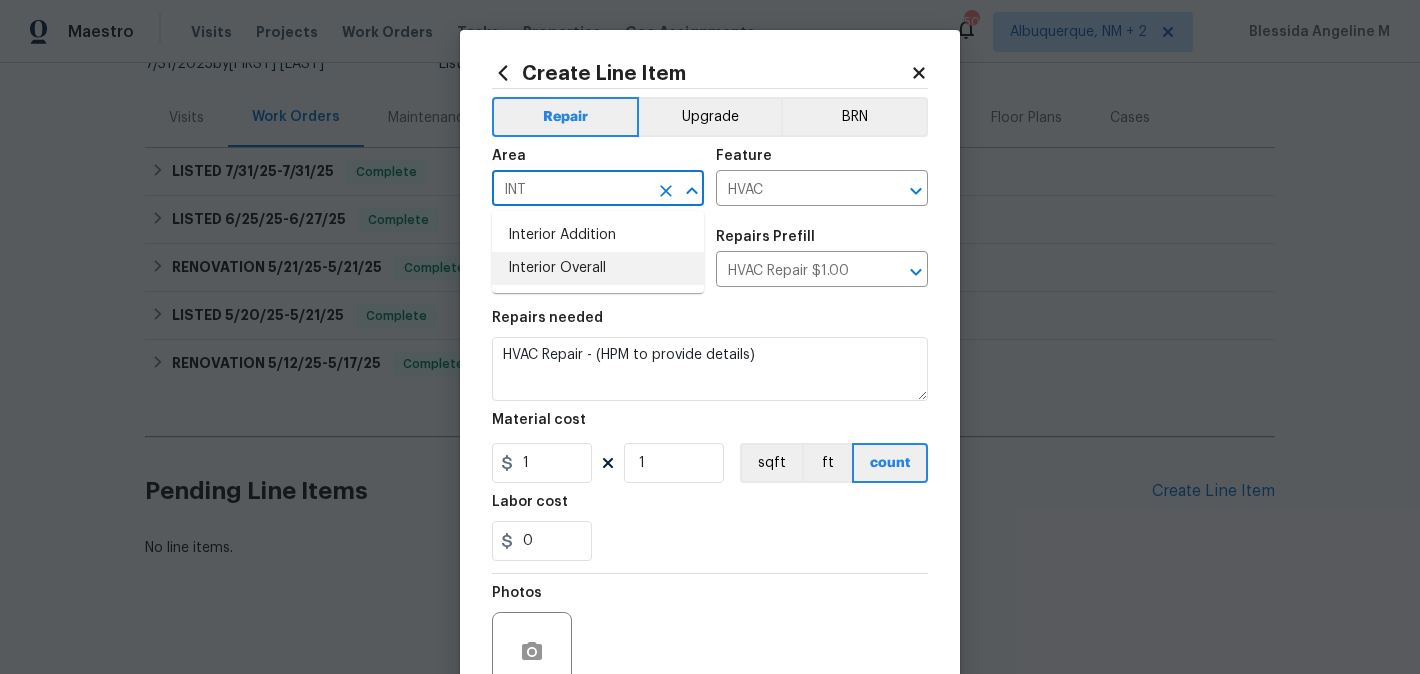 click on "Interior Overall" at bounding box center (598, 268) 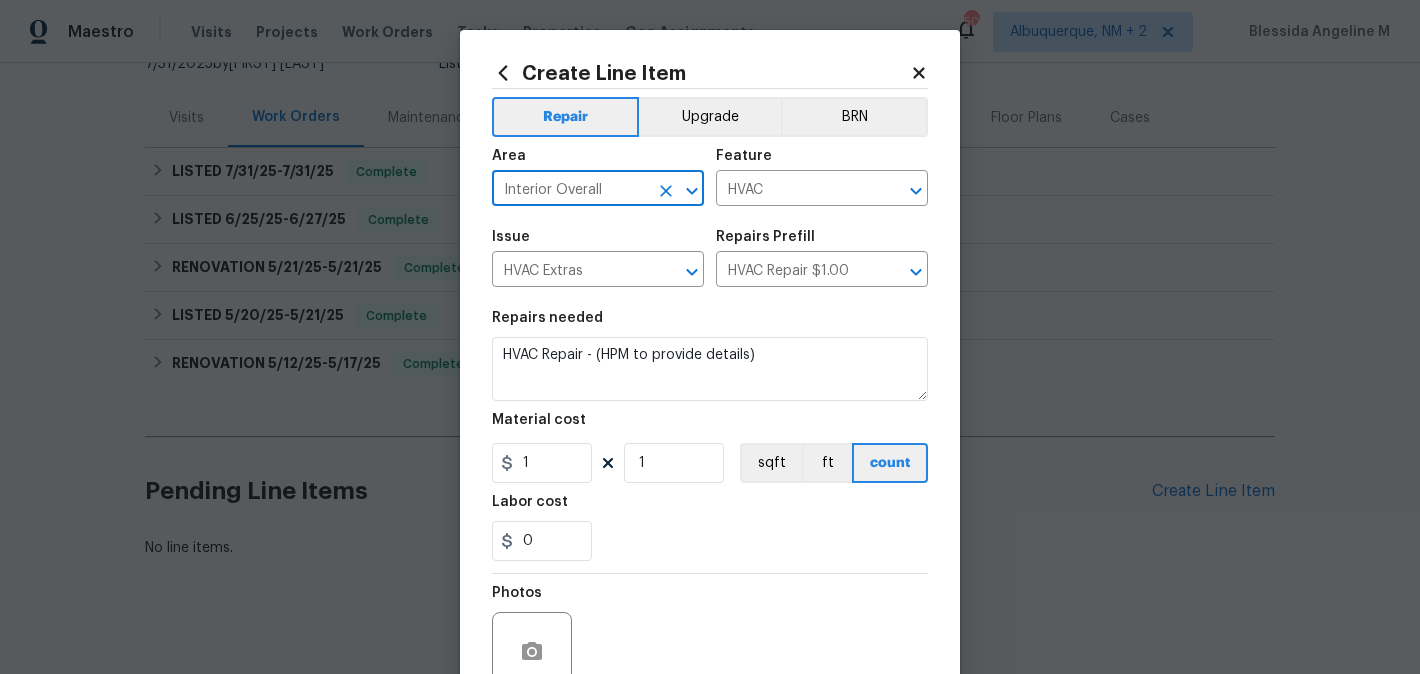 type on "Interior Overall" 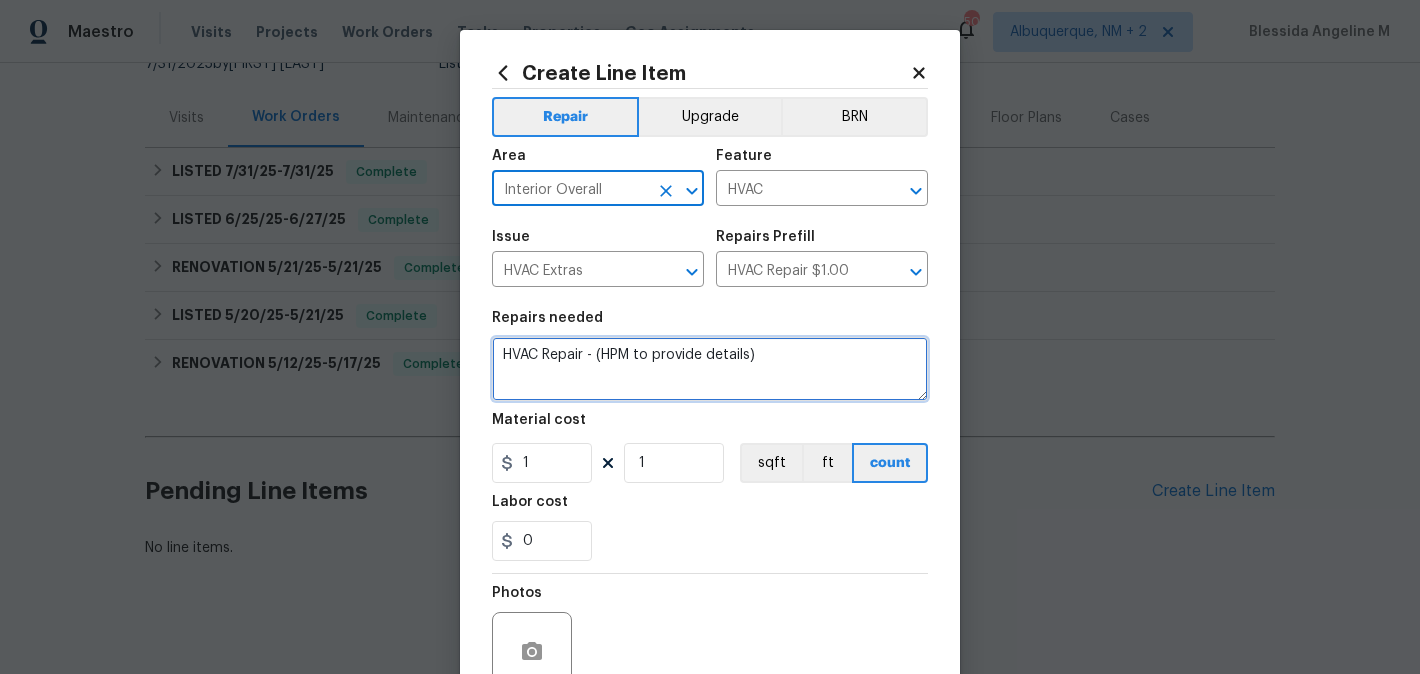 click on "HVAC Repair - (HPM to provide details)" at bounding box center (710, 369) 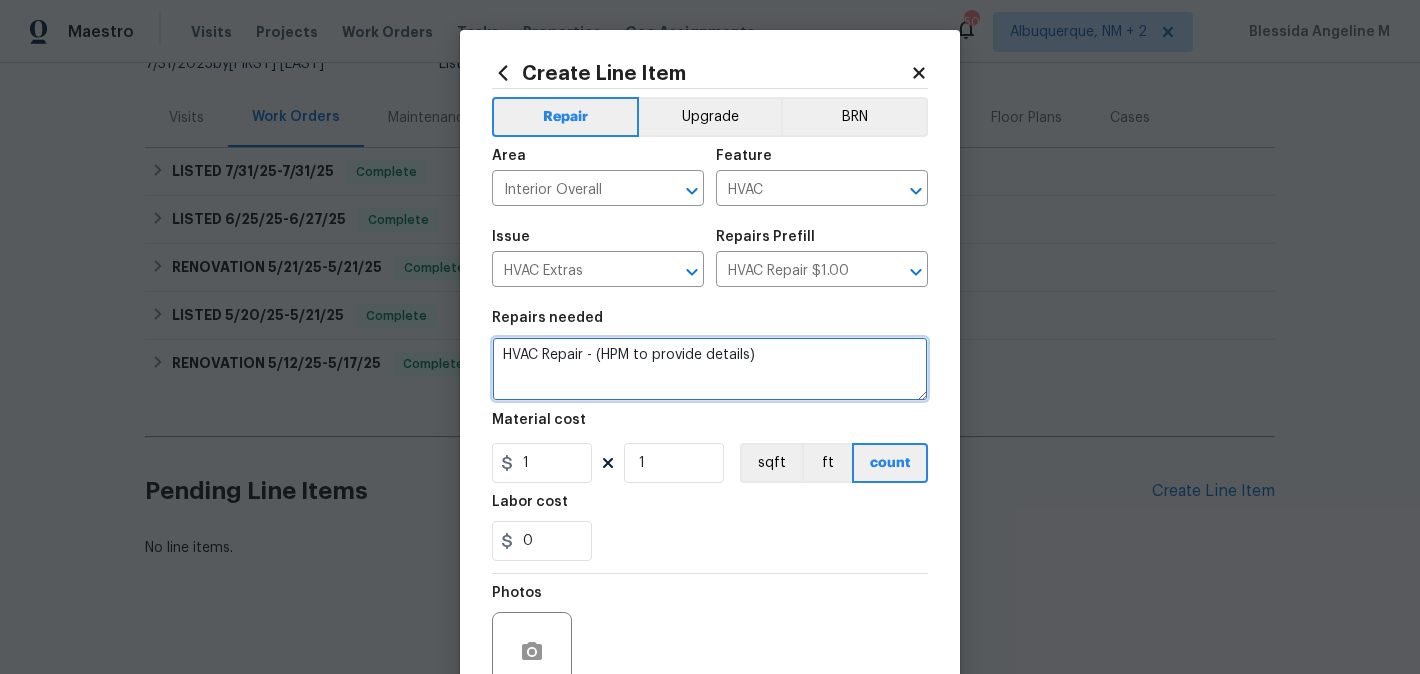 click on "HVAC Repair - (HPM to provide details)" at bounding box center [710, 369] 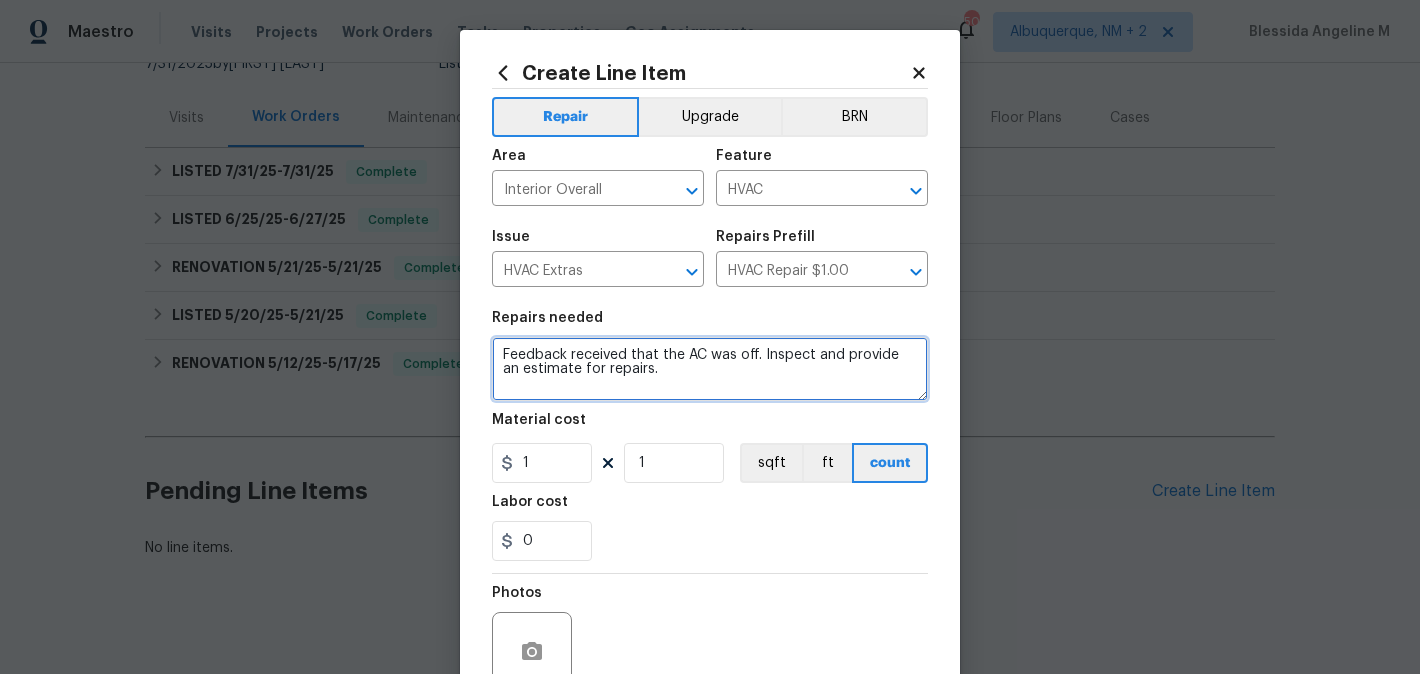 type on "Feedback received that the AC was off. Inspect and provide an estimate for repairs." 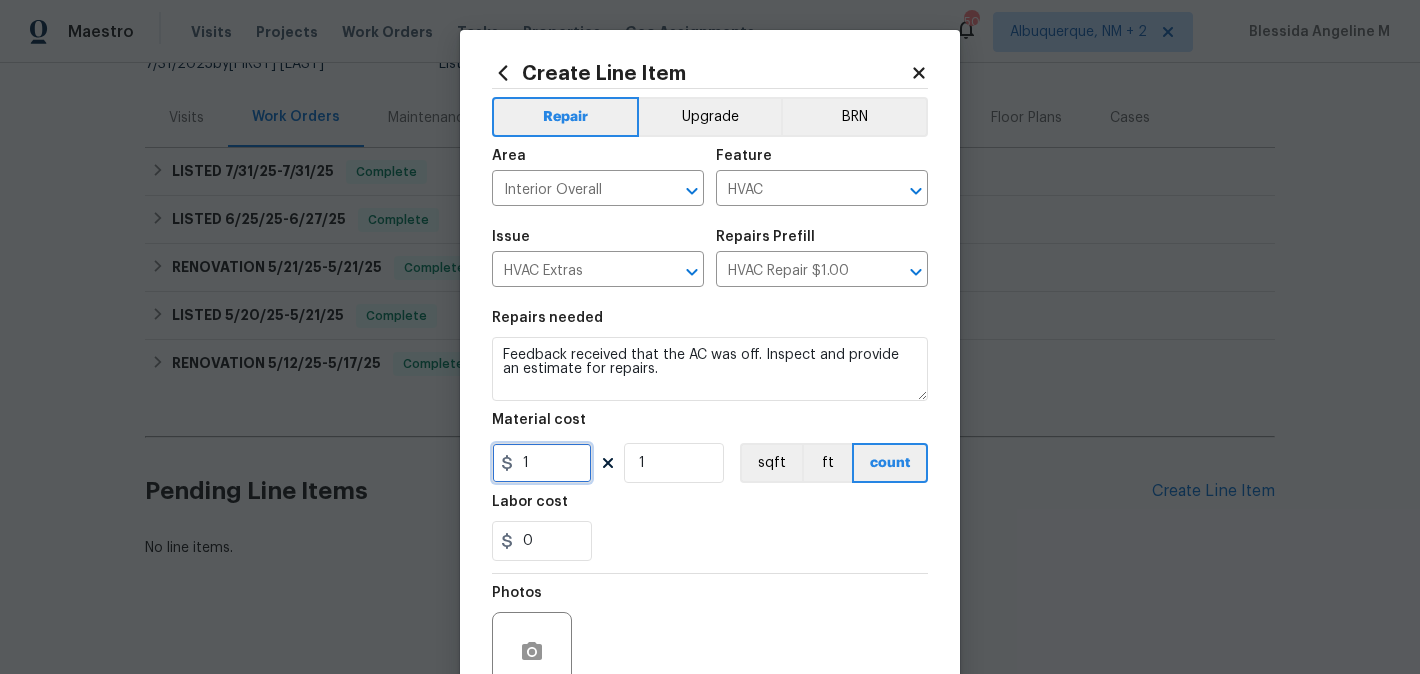 click on "1" at bounding box center (542, 463) 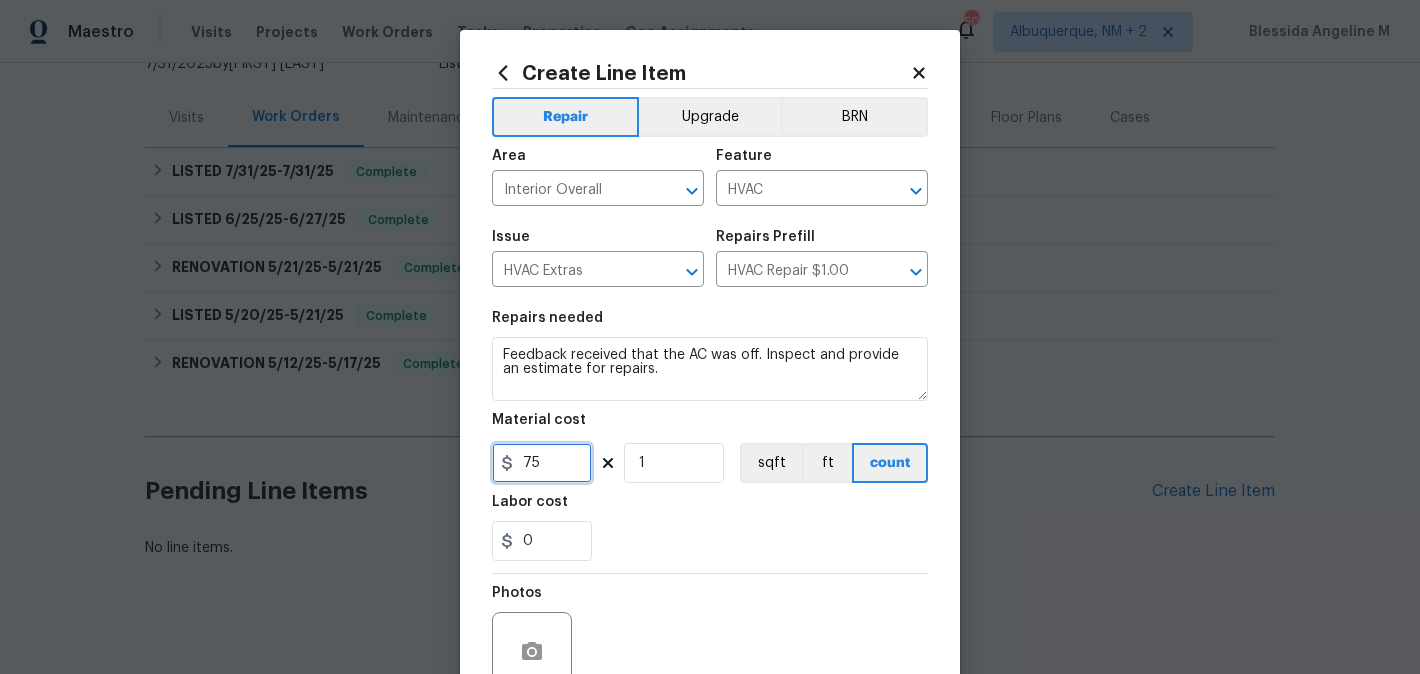scroll, scrollTop: 188, scrollLeft: 0, axis: vertical 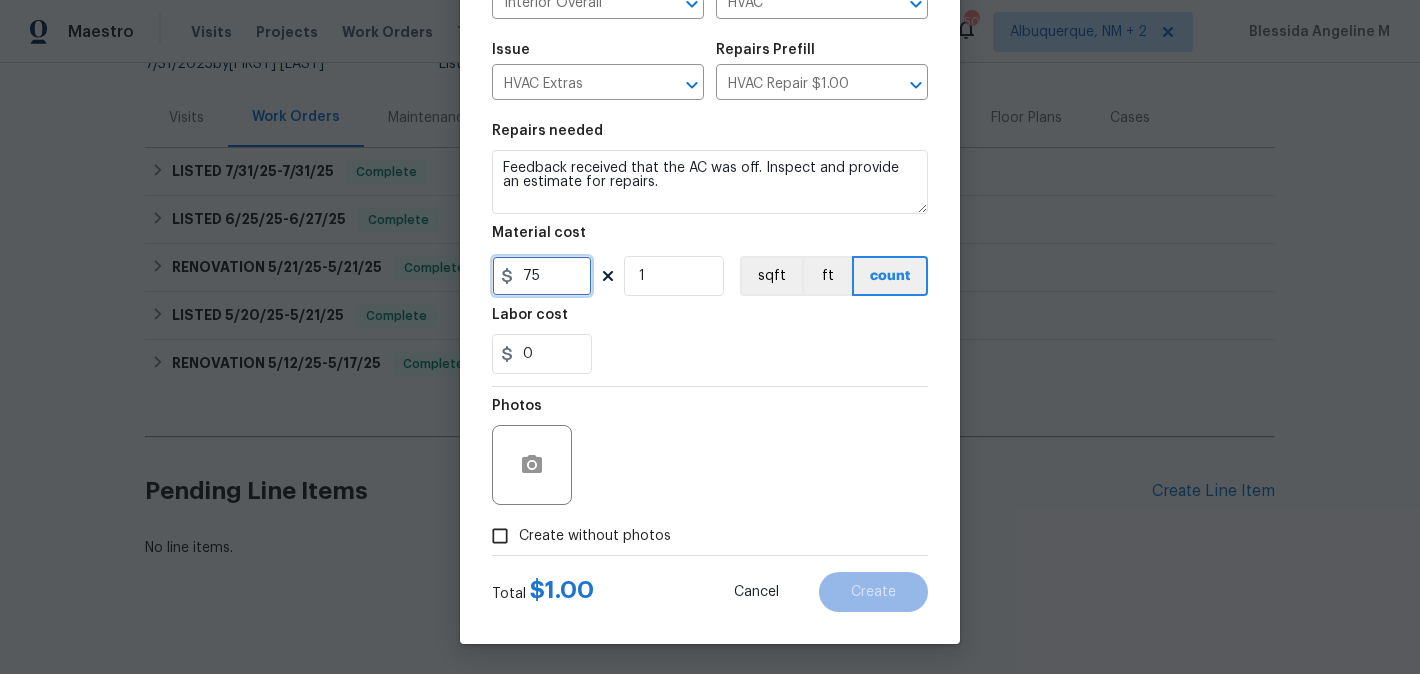 type on "75" 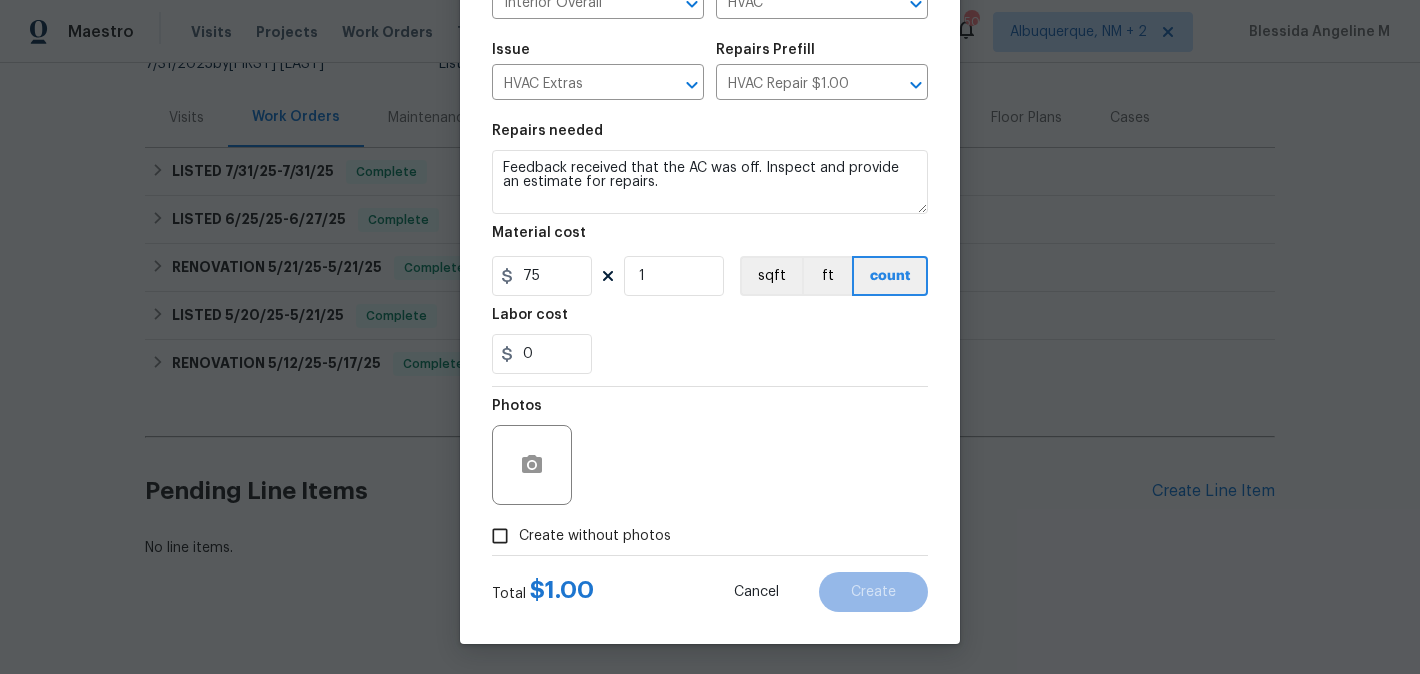 click on "Create without photos" at bounding box center [595, 536] 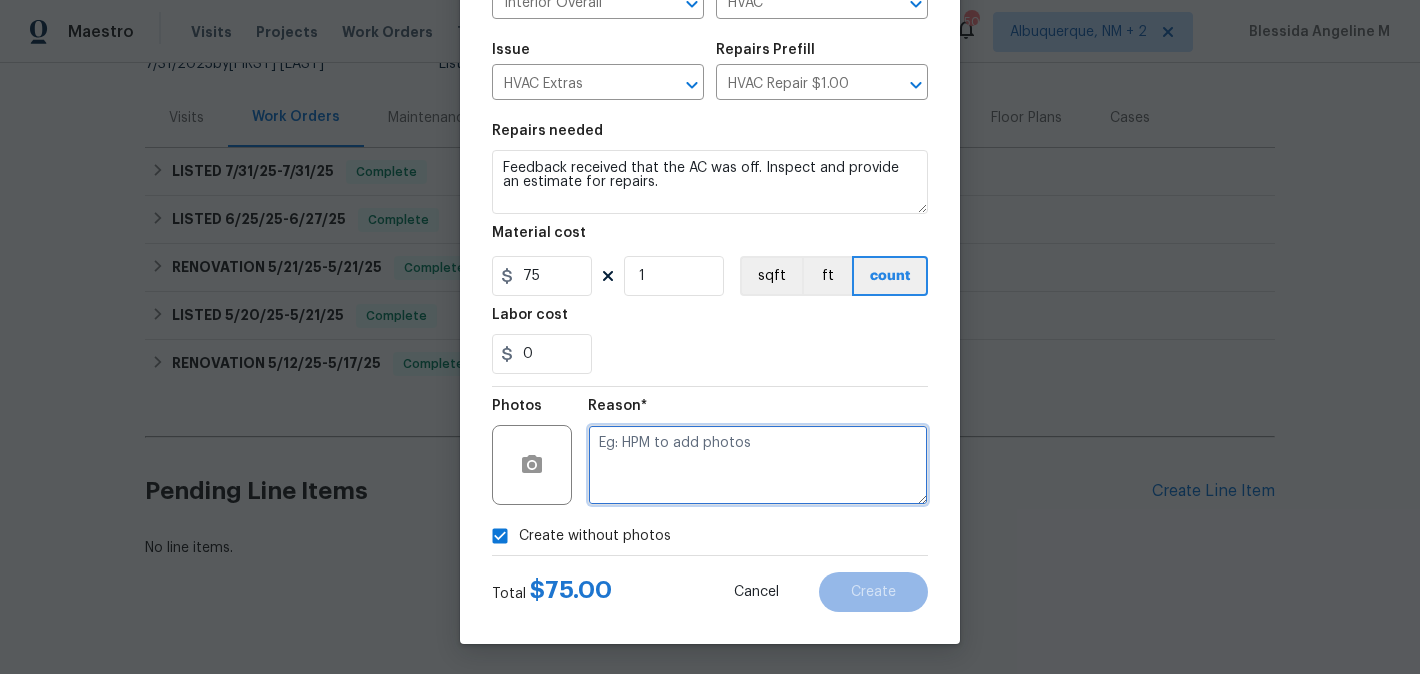 click at bounding box center [758, 465] 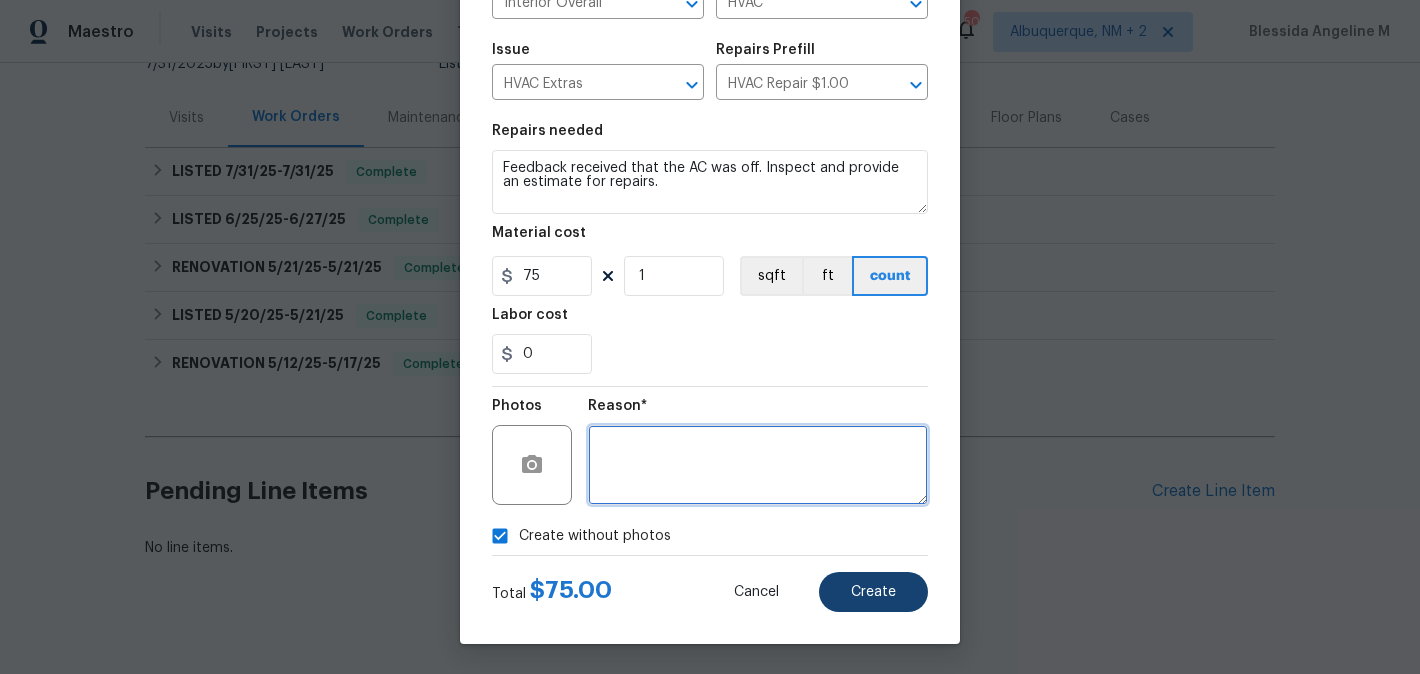 type 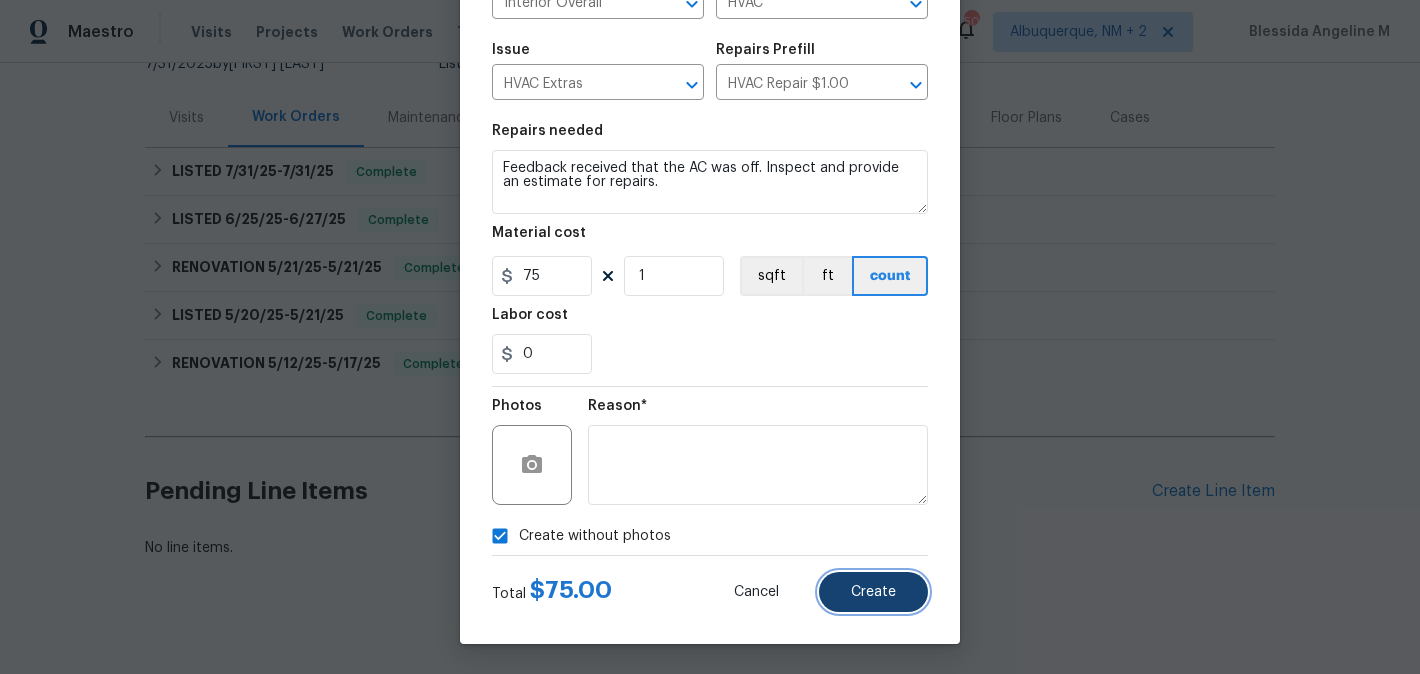 click on "Create" at bounding box center (873, 592) 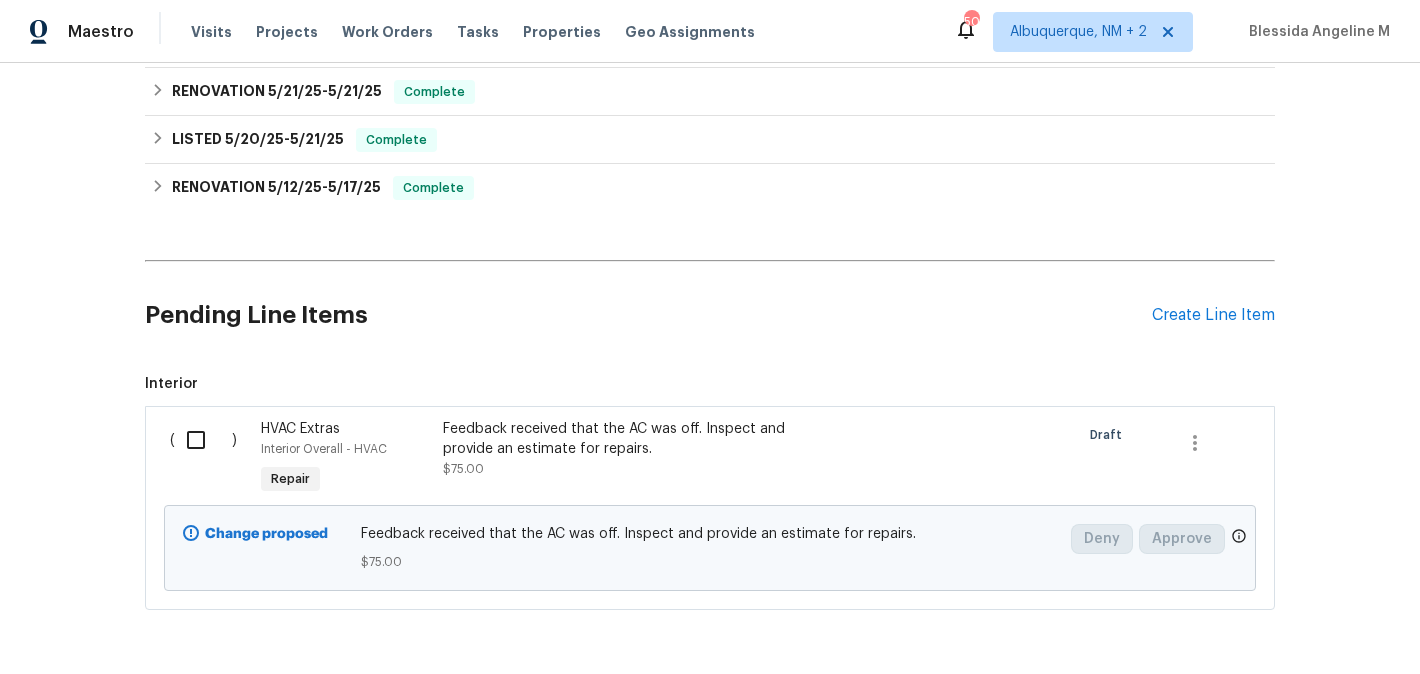 scroll, scrollTop: 463, scrollLeft: 0, axis: vertical 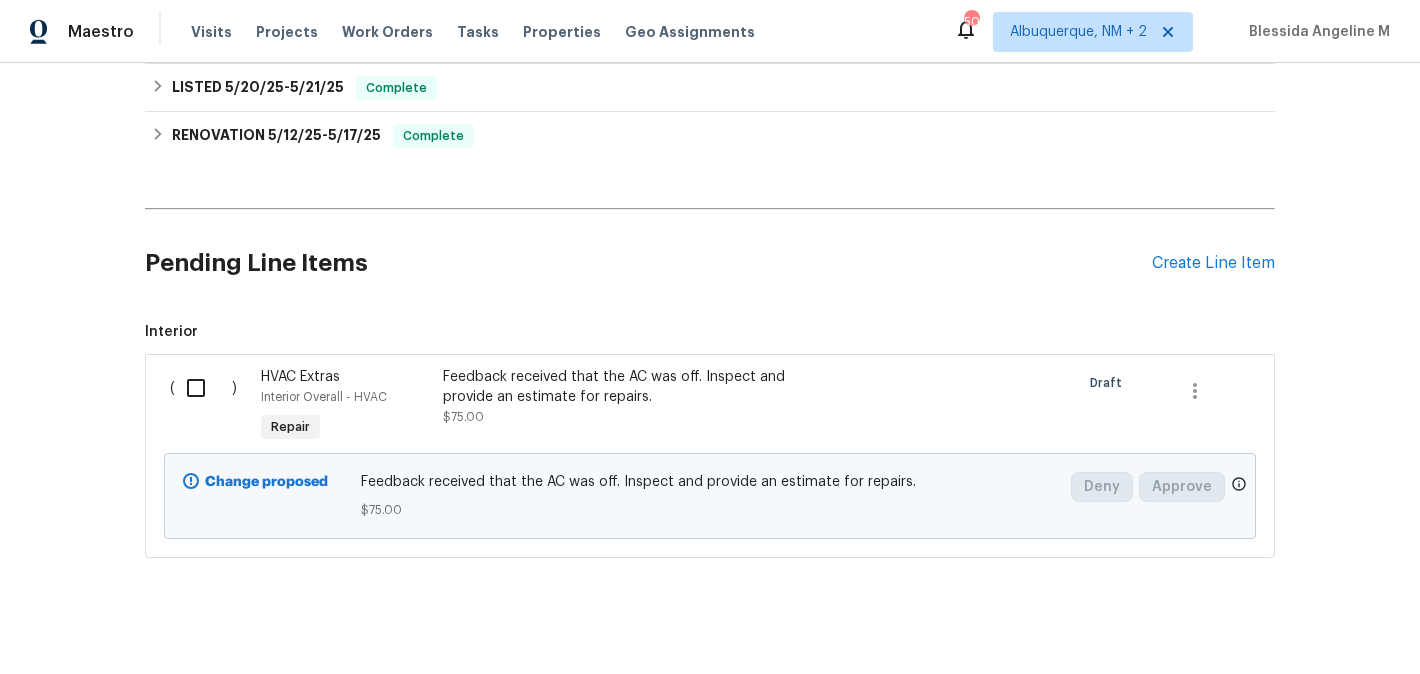 click at bounding box center [203, 388] 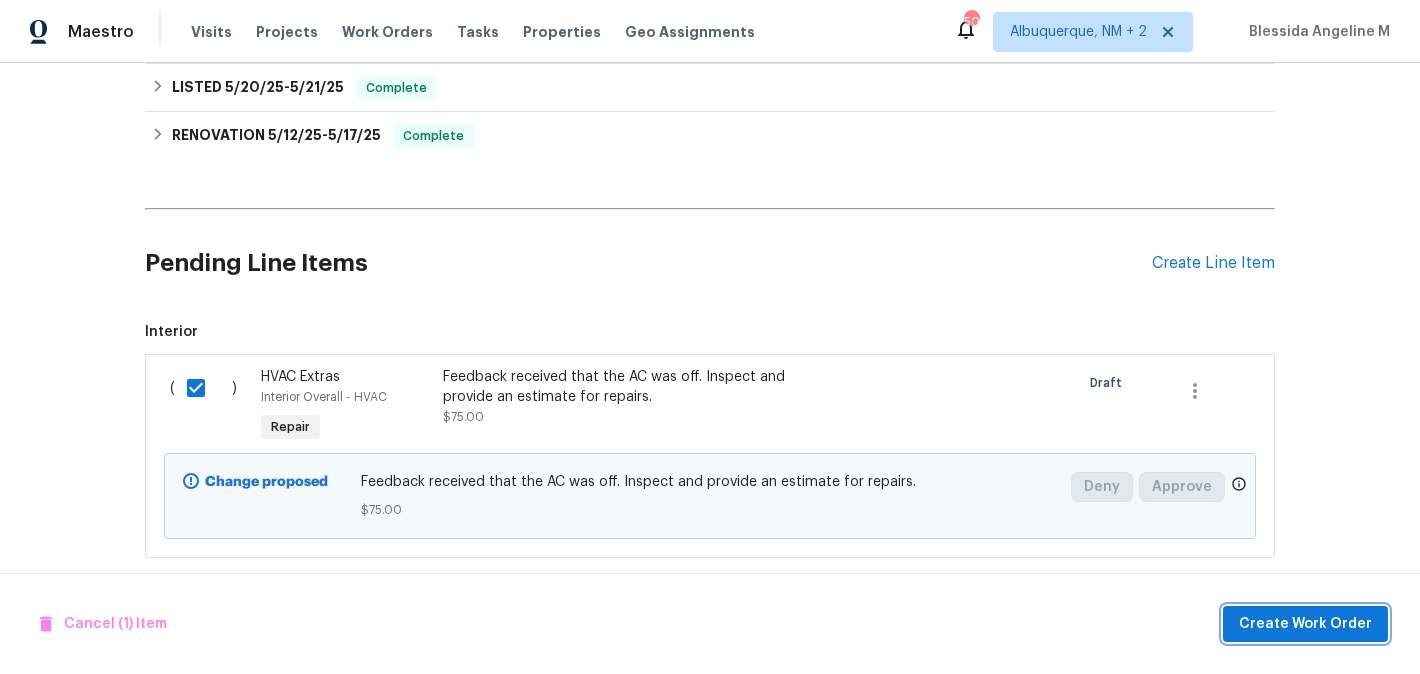 click on "Create Work Order" at bounding box center [1305, 624] 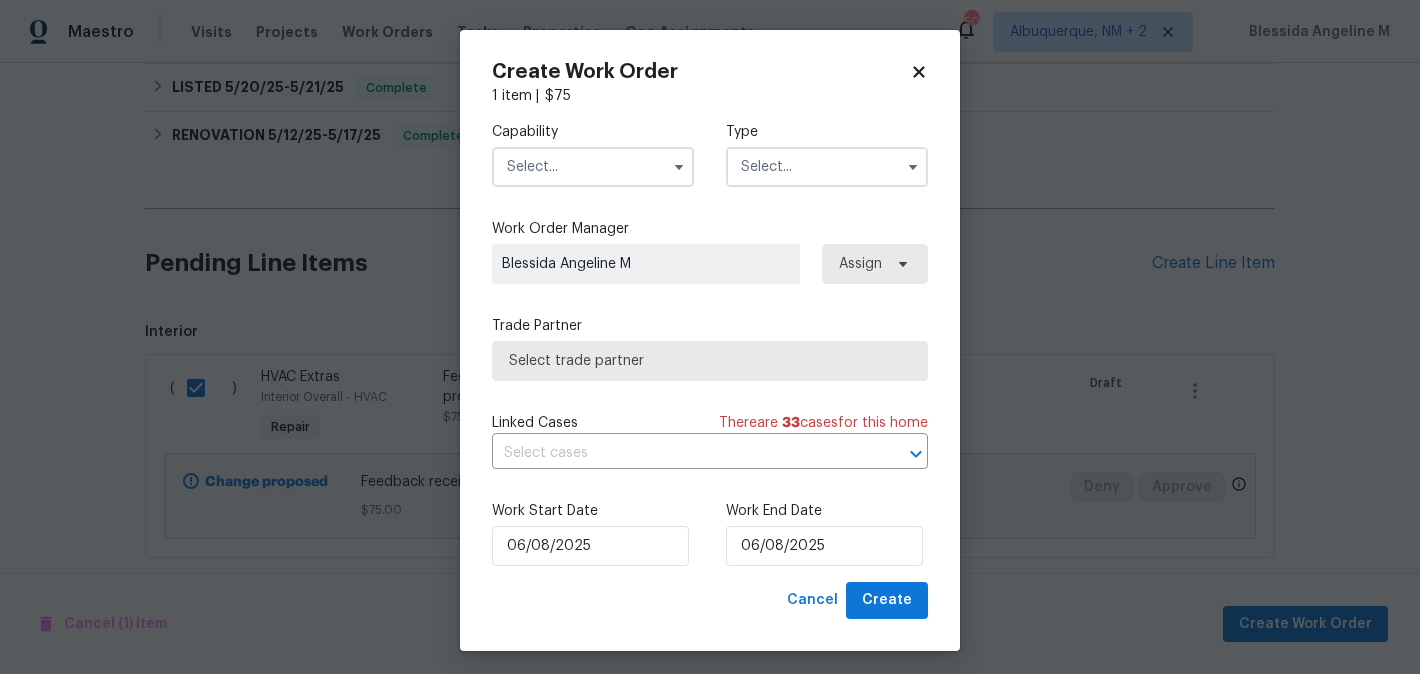 click at bounding box center (593, 167) 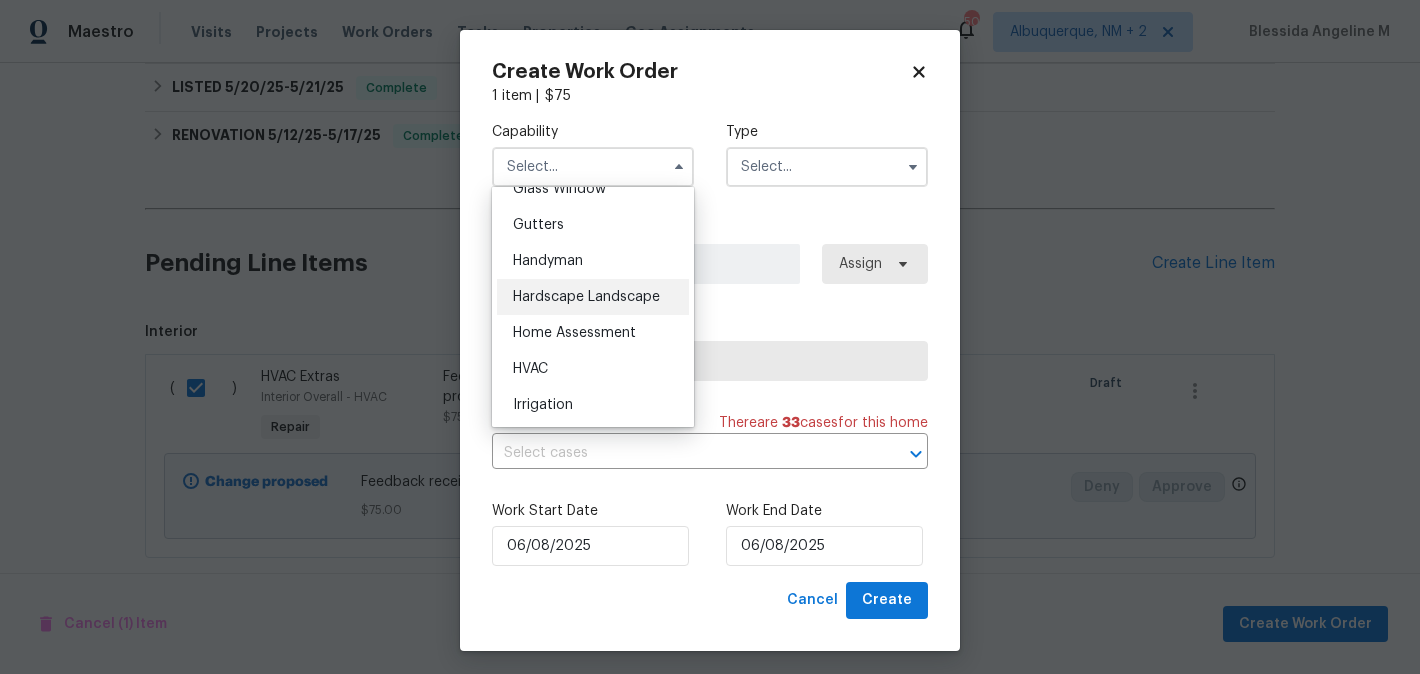 scroll, scrollTop: 1051, scrollLeft: 0, axis: vertical 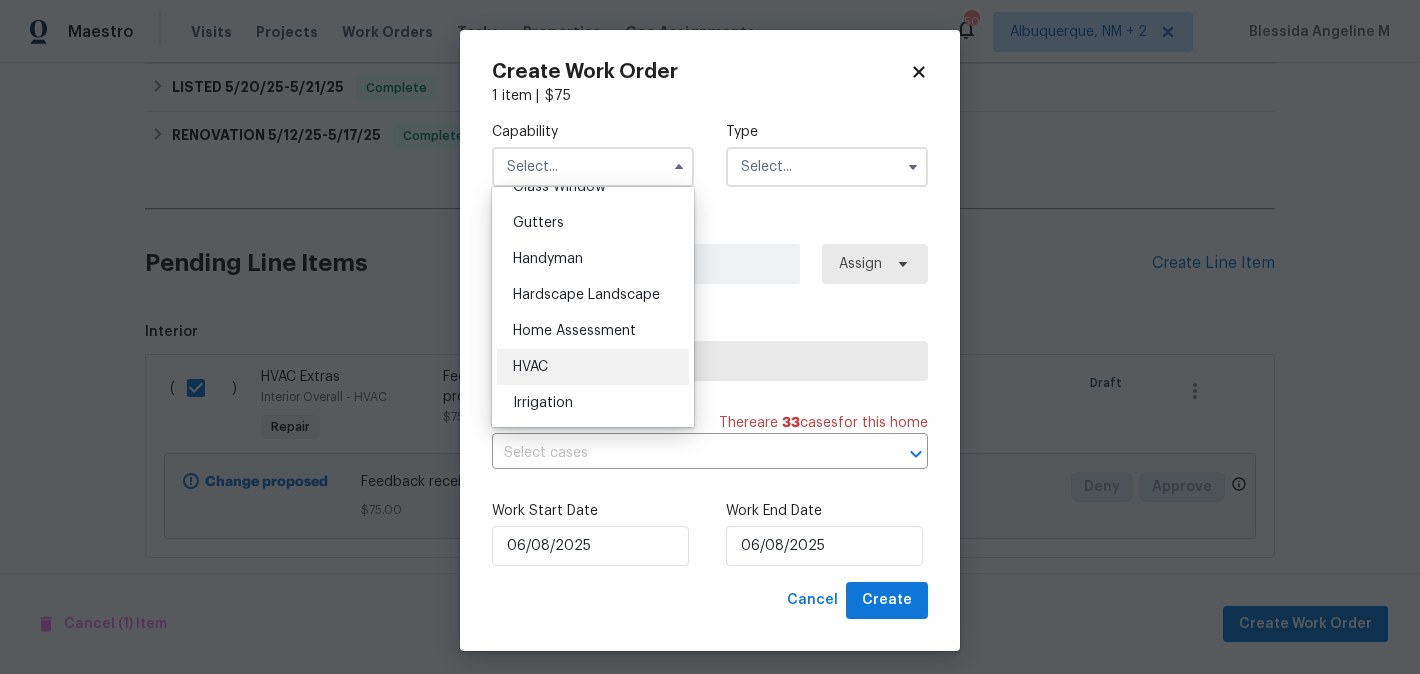 click on "HVAC" at bounding box center [593, 367] 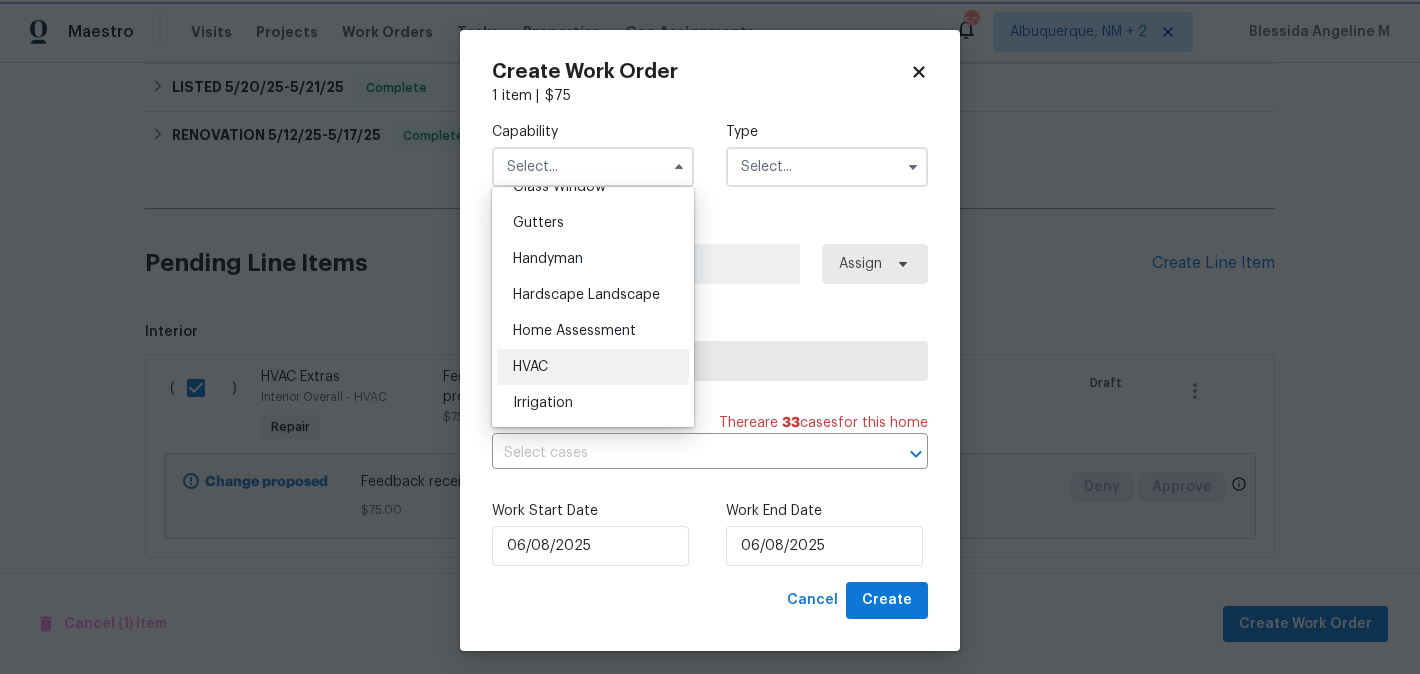 type on "HVAC" 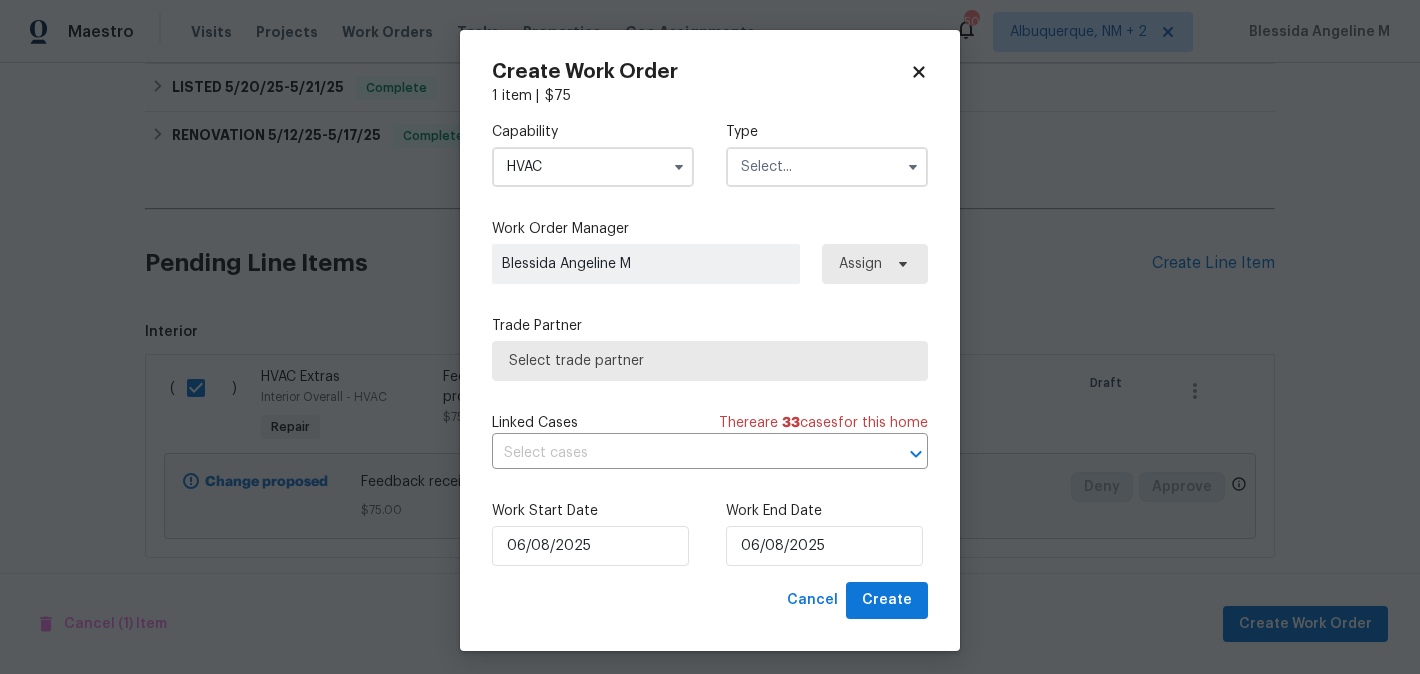 click at bounding box center [827, 167] 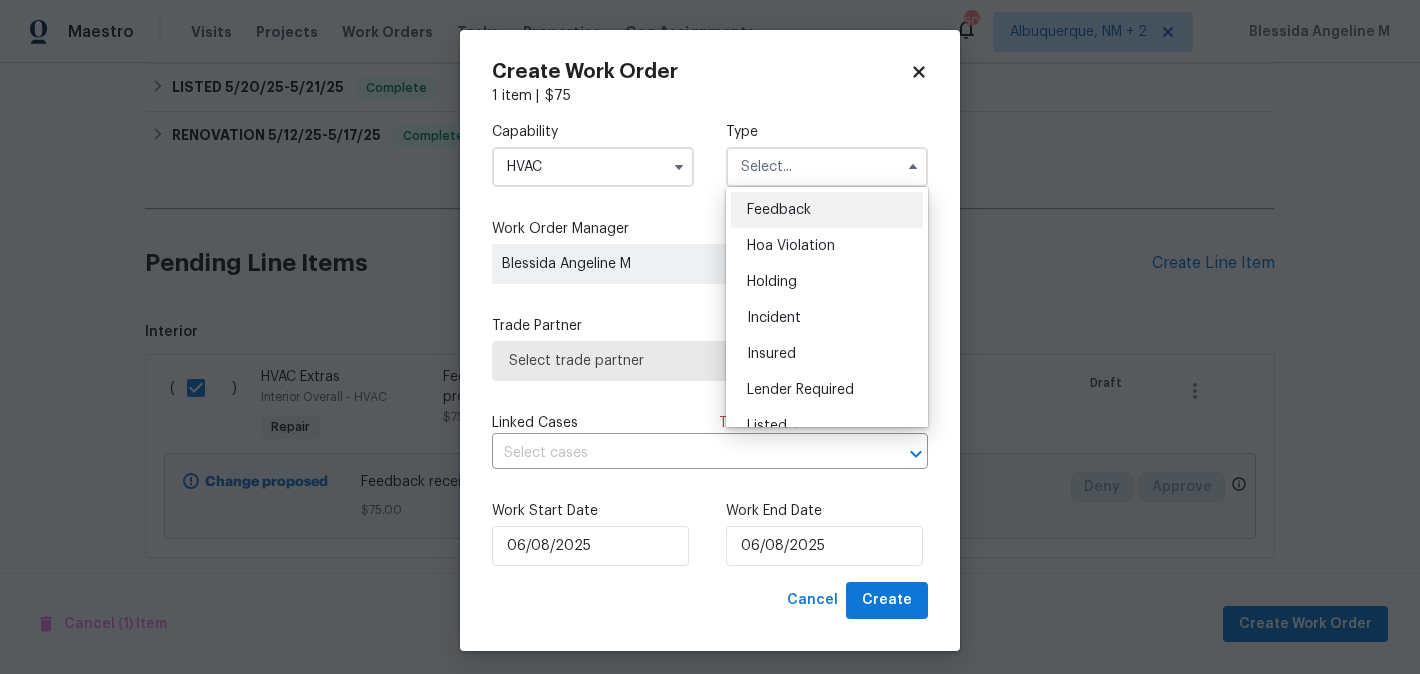 click on "Feedback" at bounding box center (779, 210) 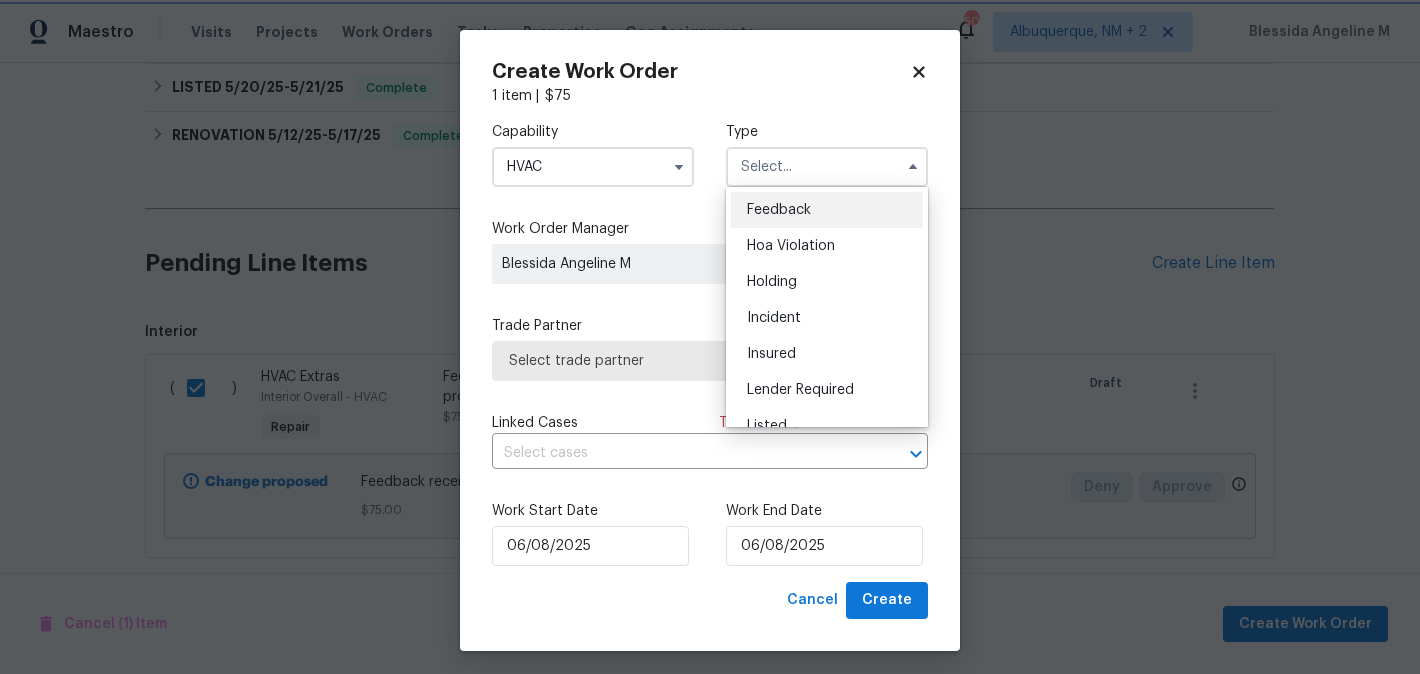 type on "Feedback" 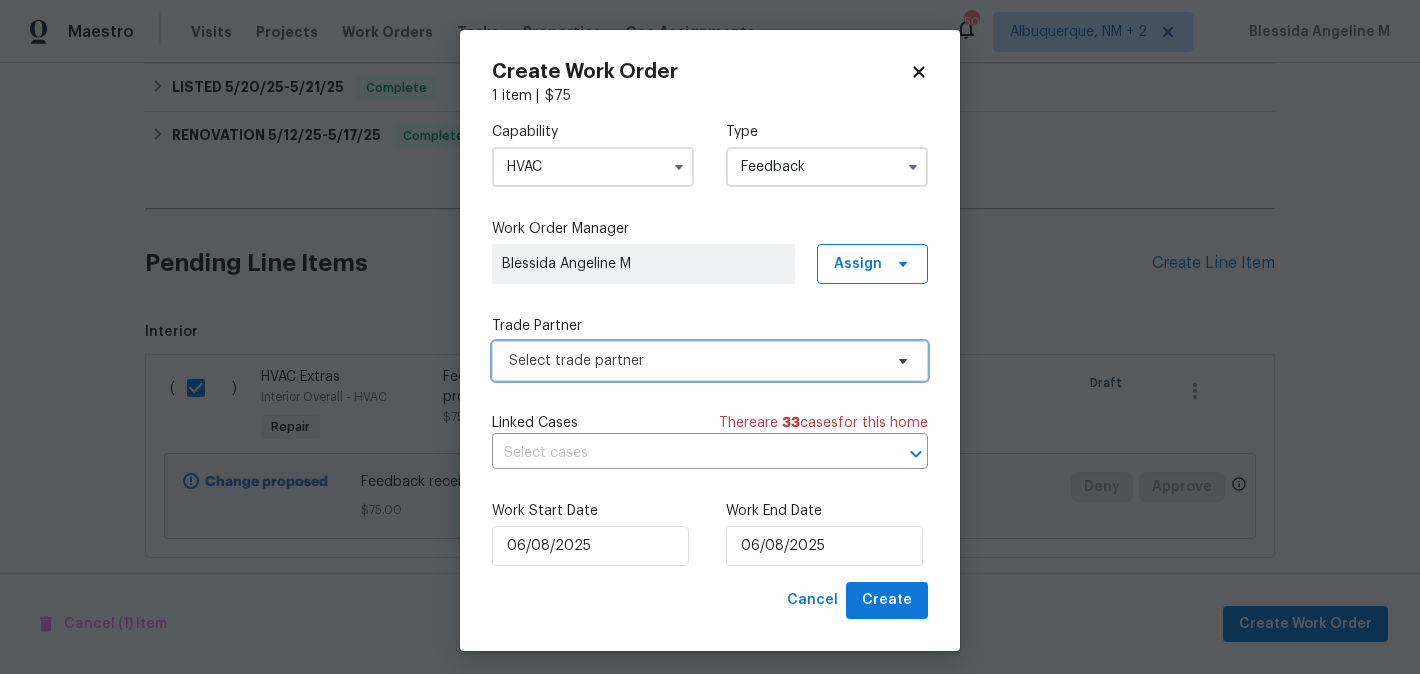 click on "Select trade partner" at bounding box center [710, 361] 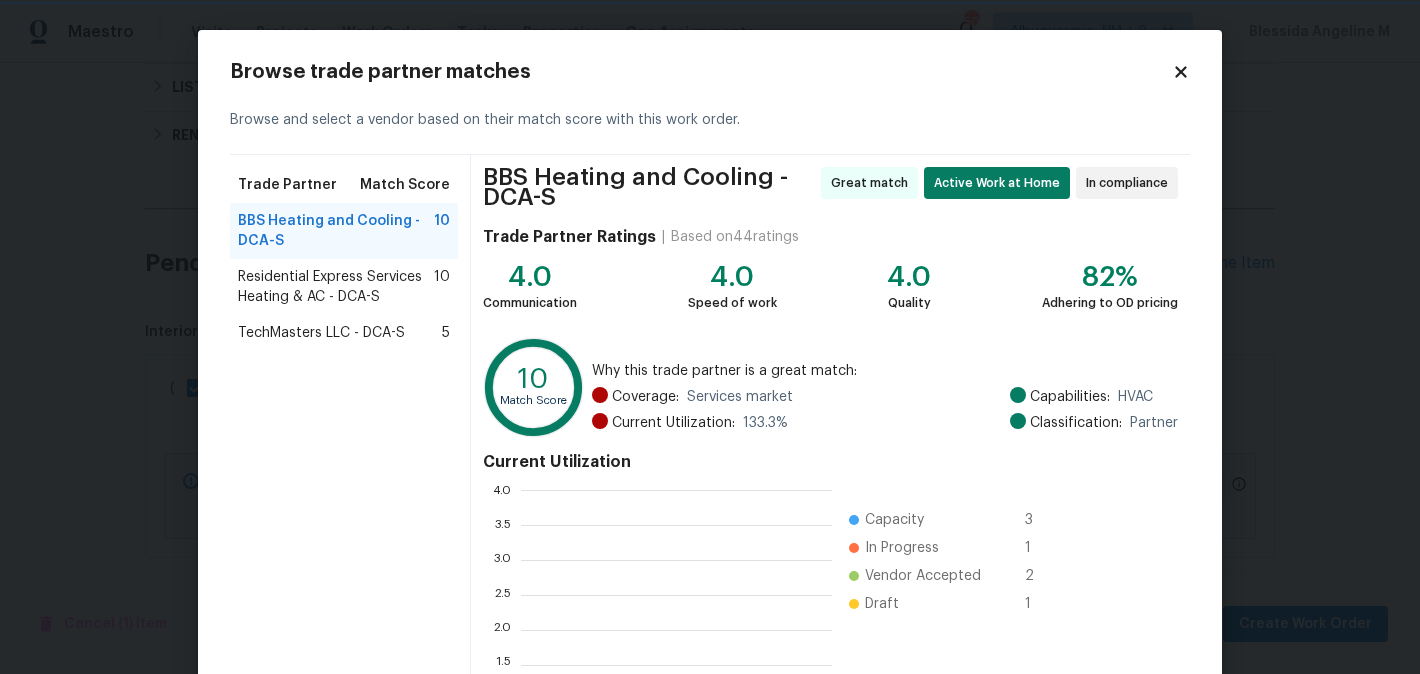 scroll, scrollTop: 2, scrollLeft: 1, axis: both 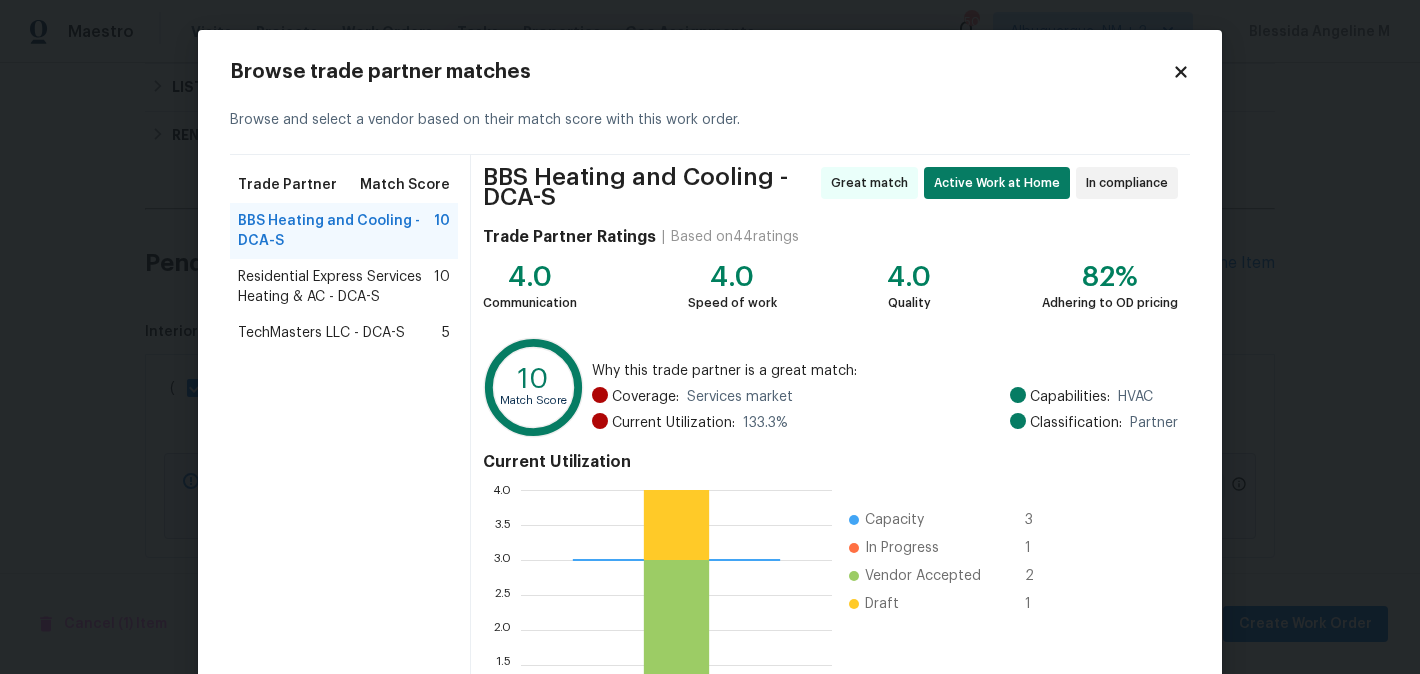 click on "Residential Express Services Heating & AC - DCA-S" at bounding box center (336, 287) 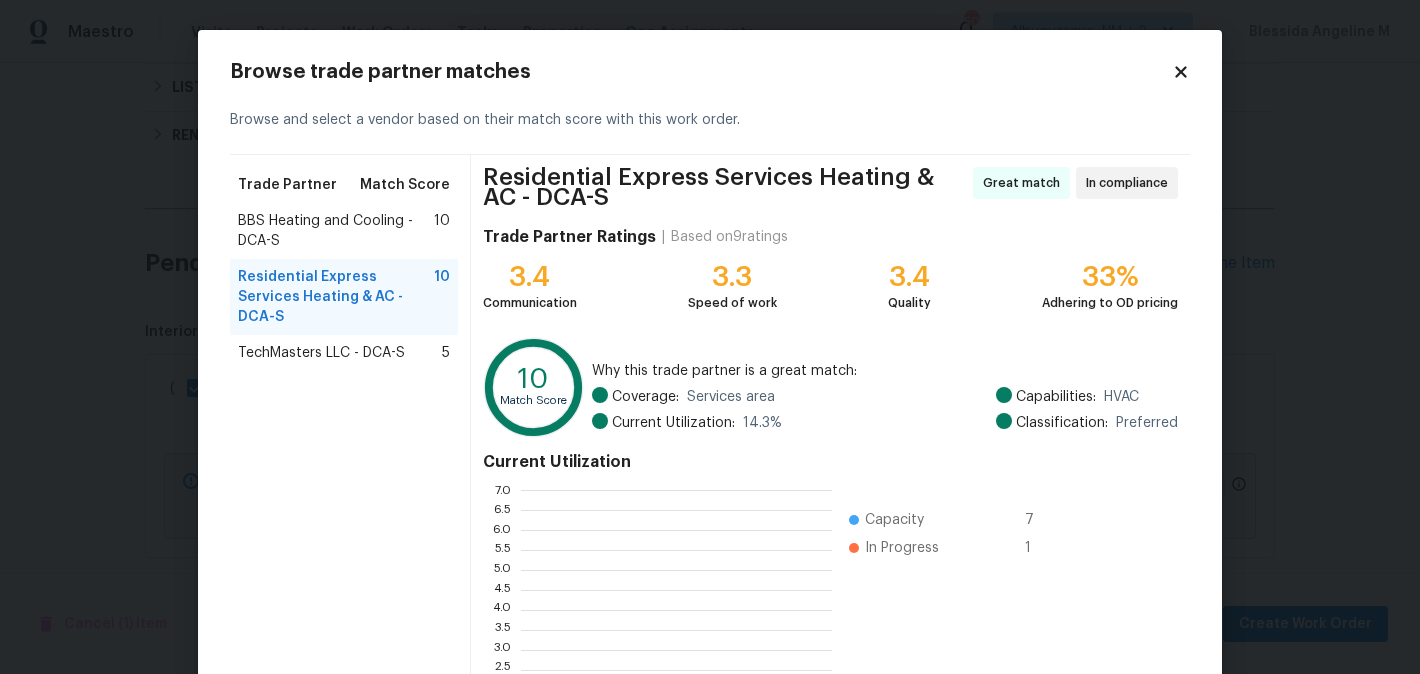 scroll, scrollTop: 2, scrollLeft: 1, axis: both 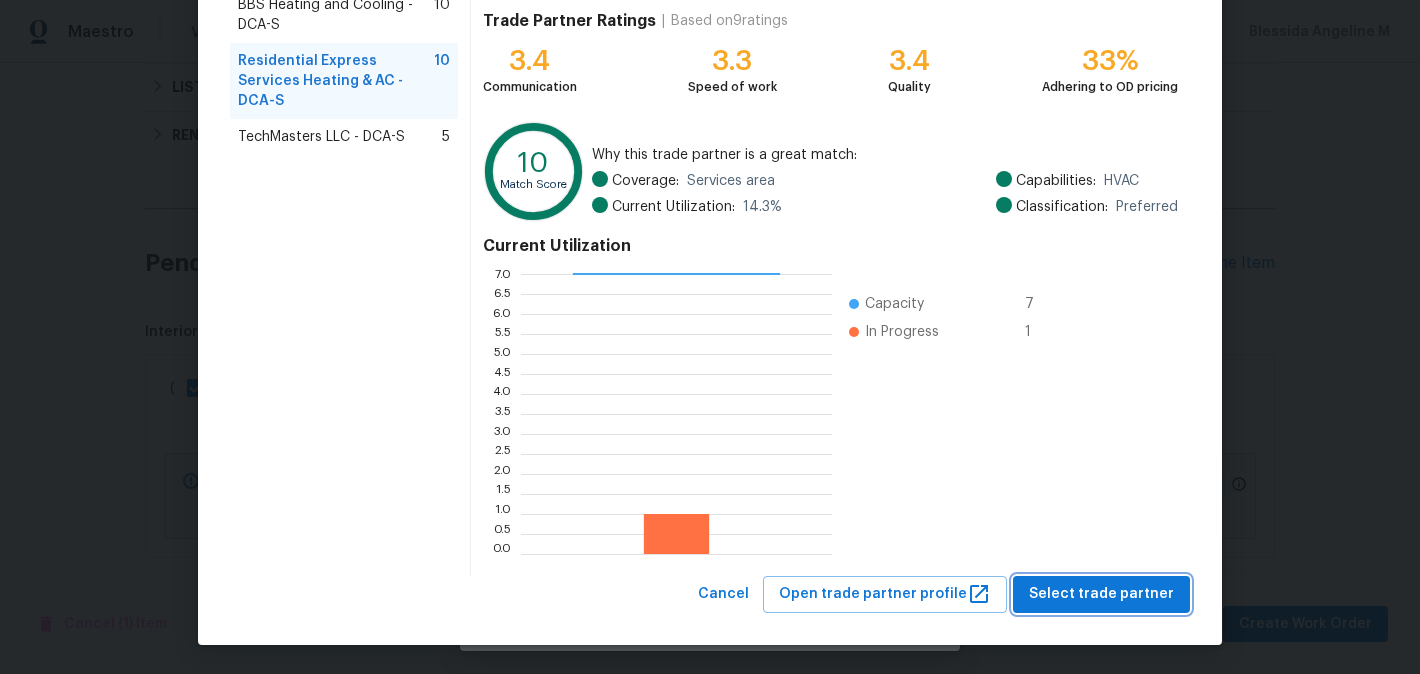 click on "Select trade partner" at bounding box center [1101, 594] 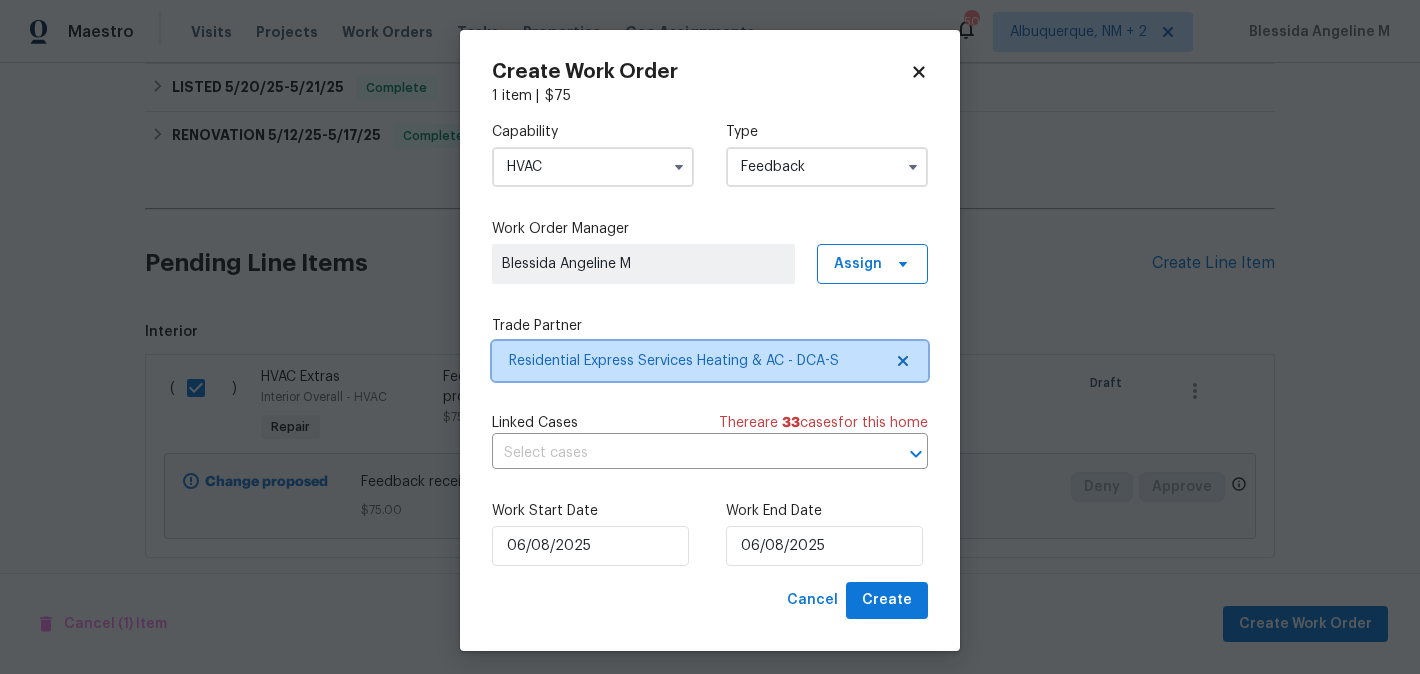 scroll, scrollTop: 0, scrollLeft: 0, axis: both 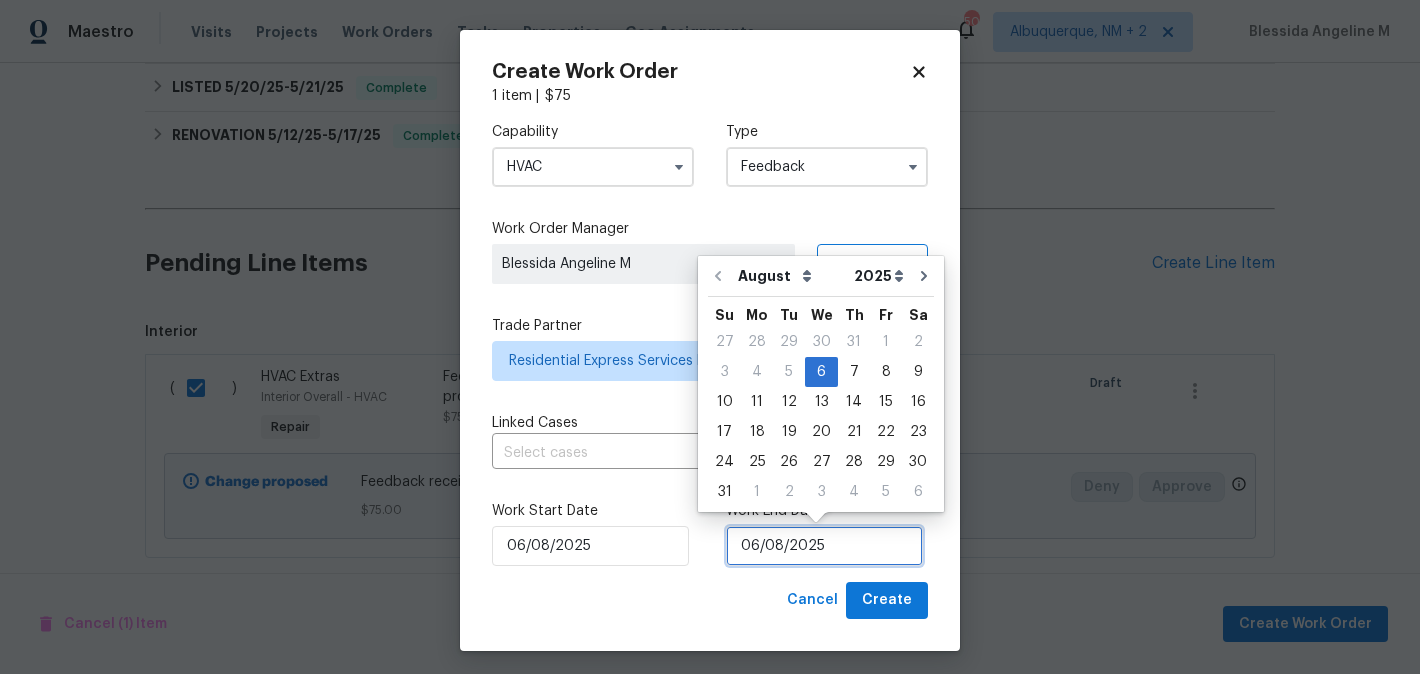 click on "06/08/2025" at bounding box center (824, 546) 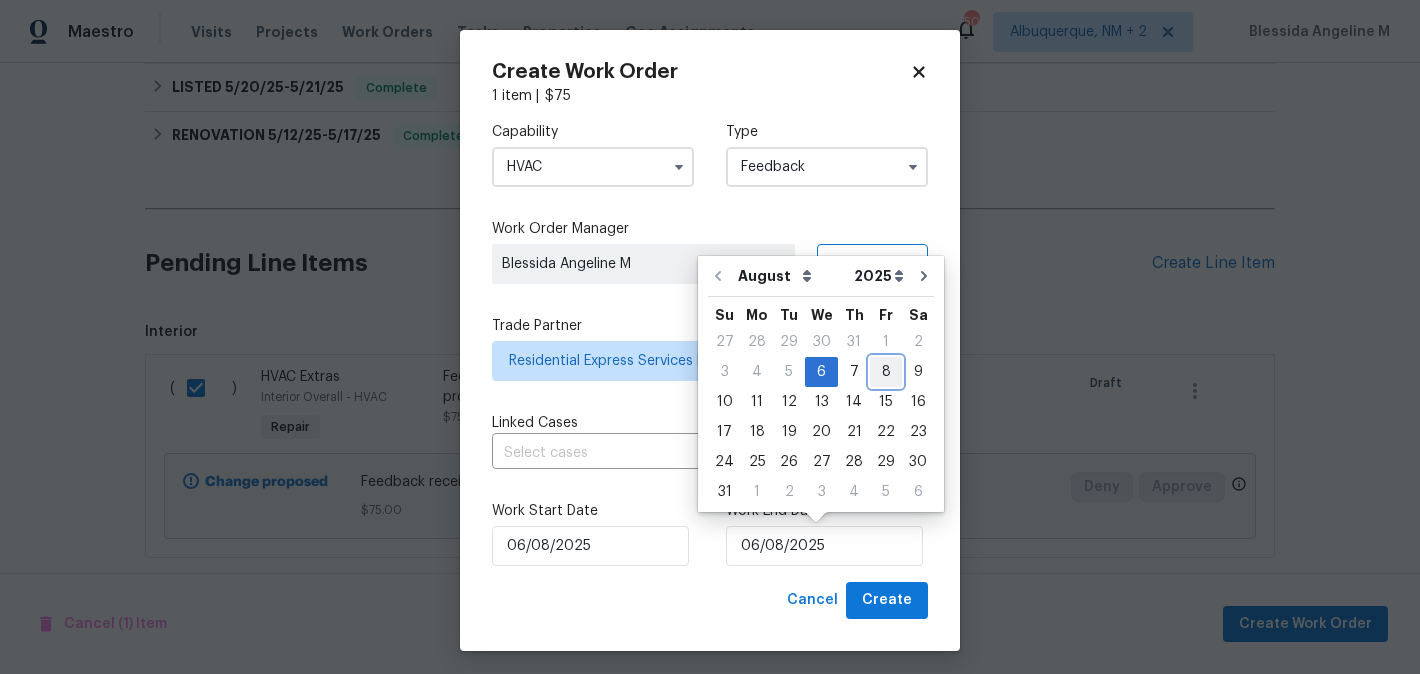 click on "8" at bounding box center [886, 372] 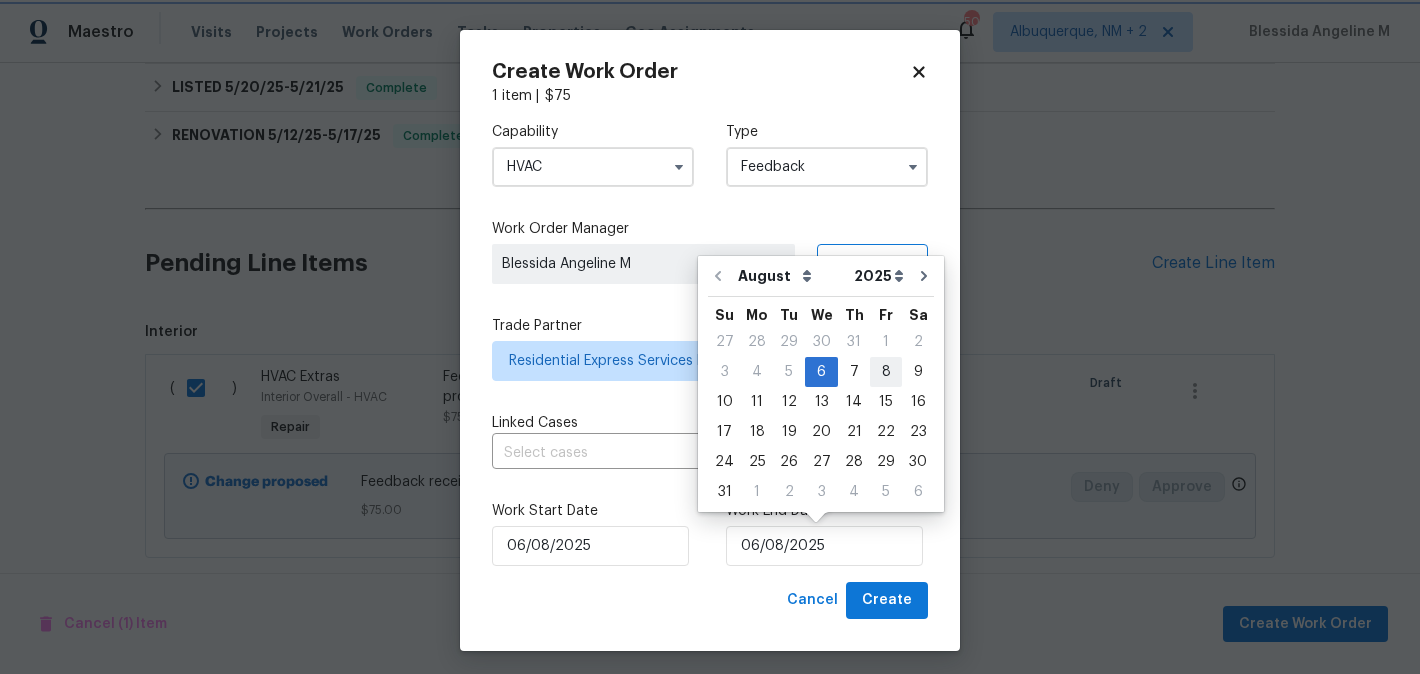 type on "08/08/2025" 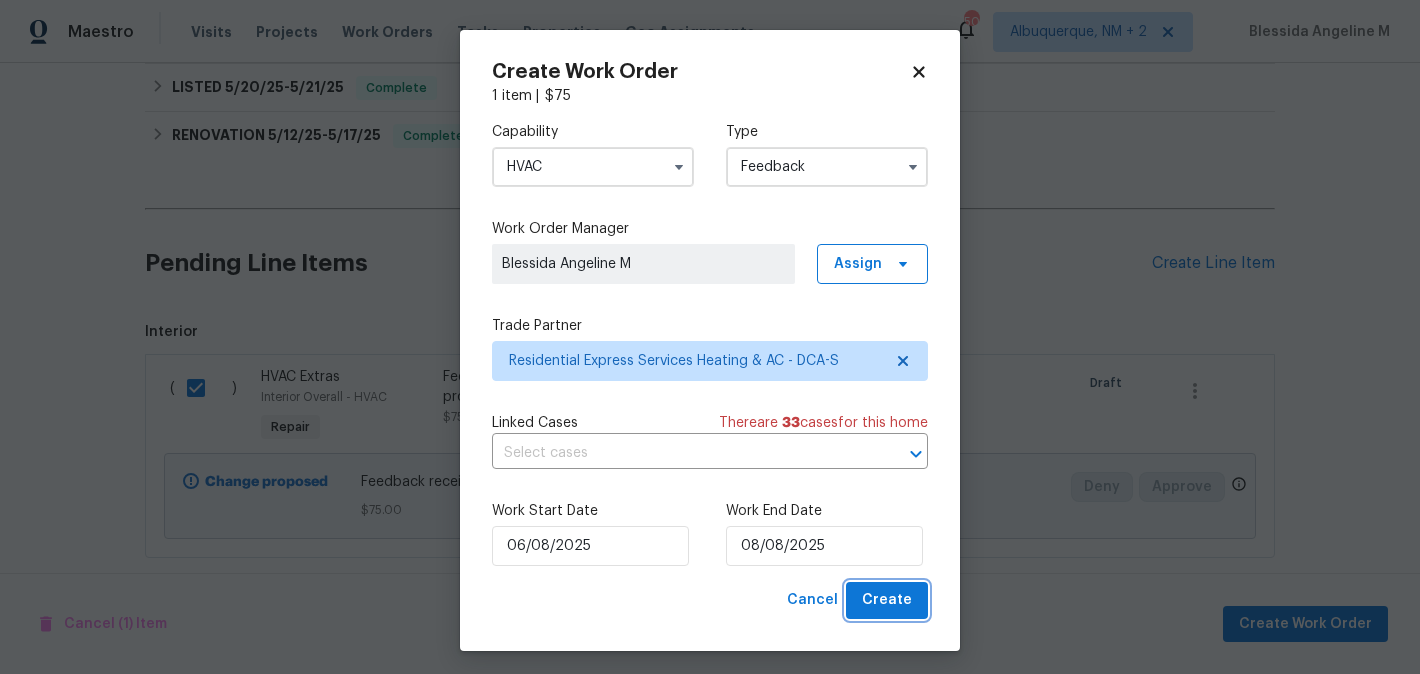 click on "Create" at bounding box center [887, 600] 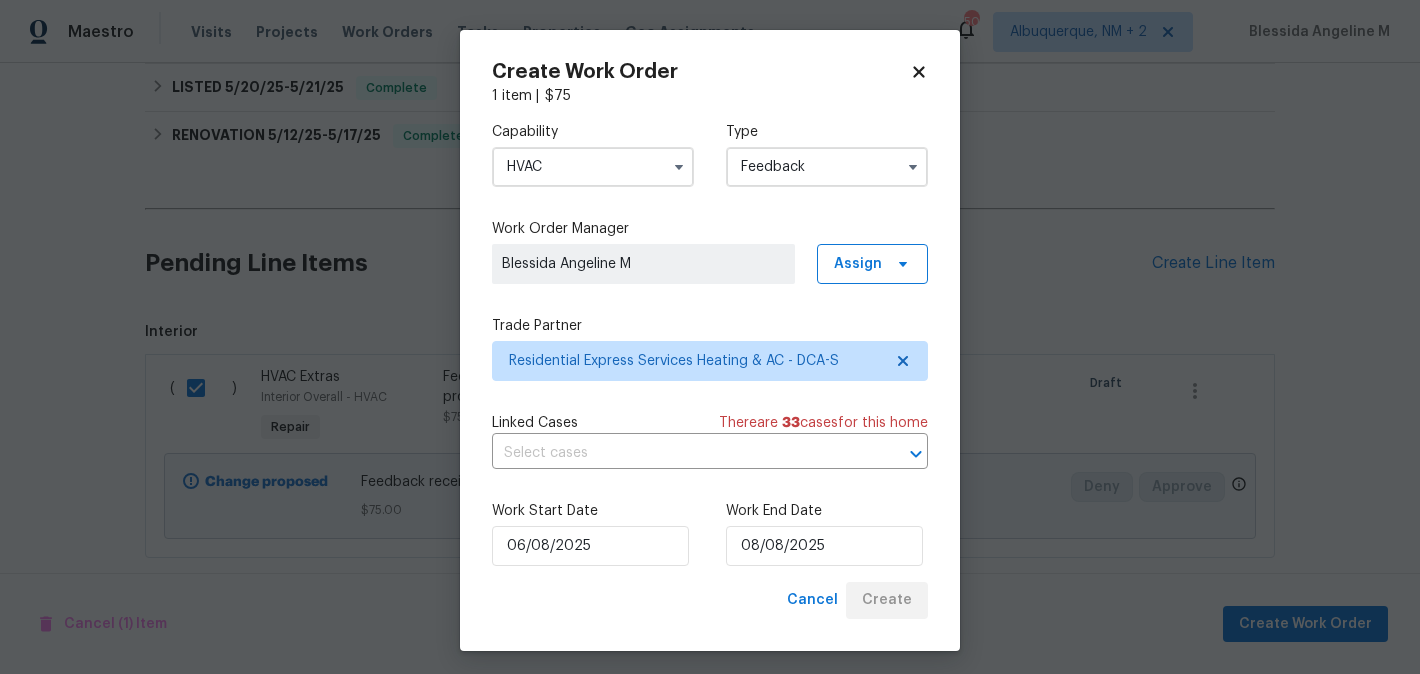 checkbox on "false" 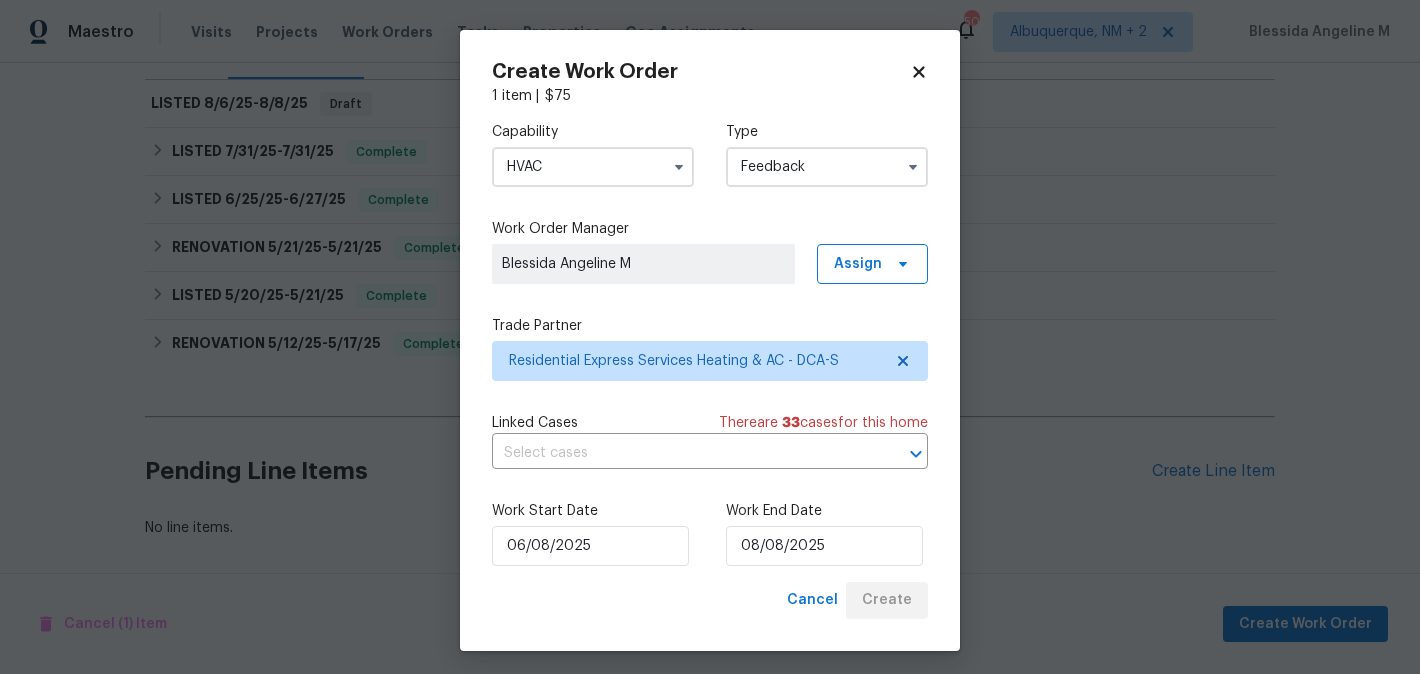 scroll, scrollTop: 283, scrollLeft: 0, axis: vertical 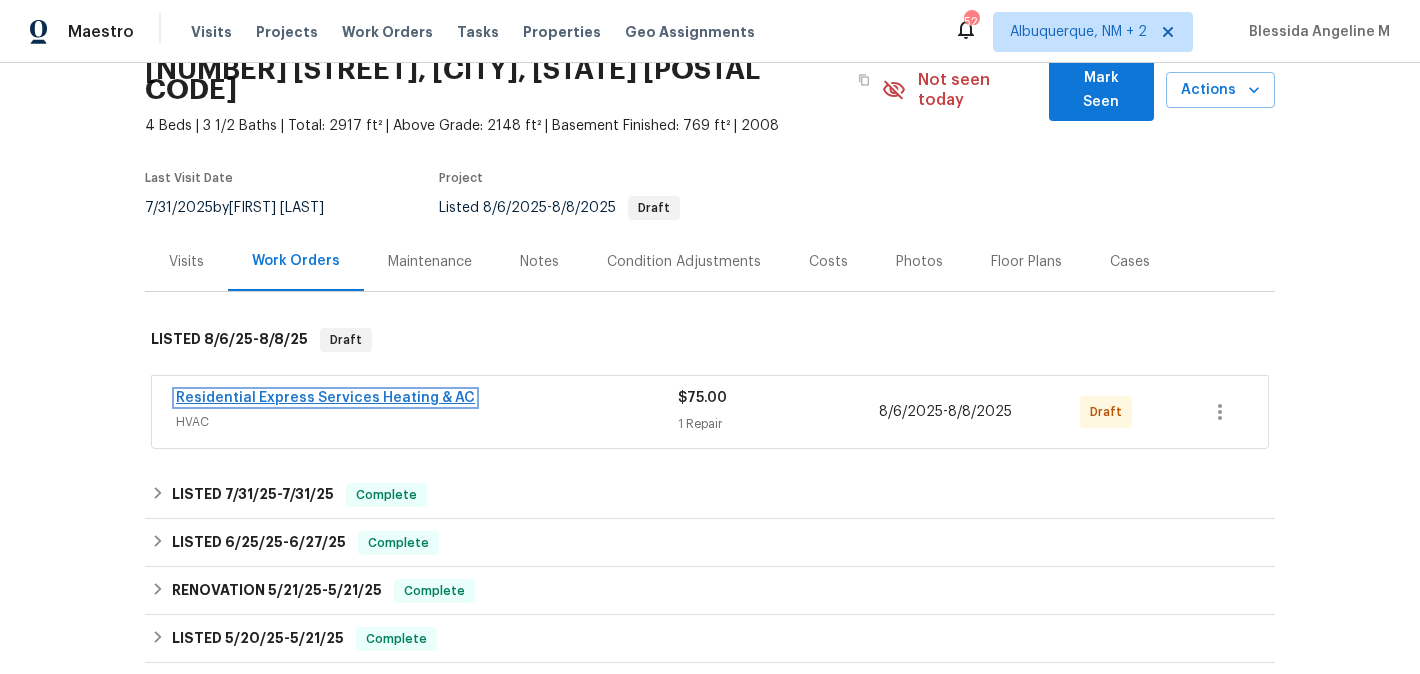 click on "Residential Express Services Heating & AC" at bounding box center (325, 398) 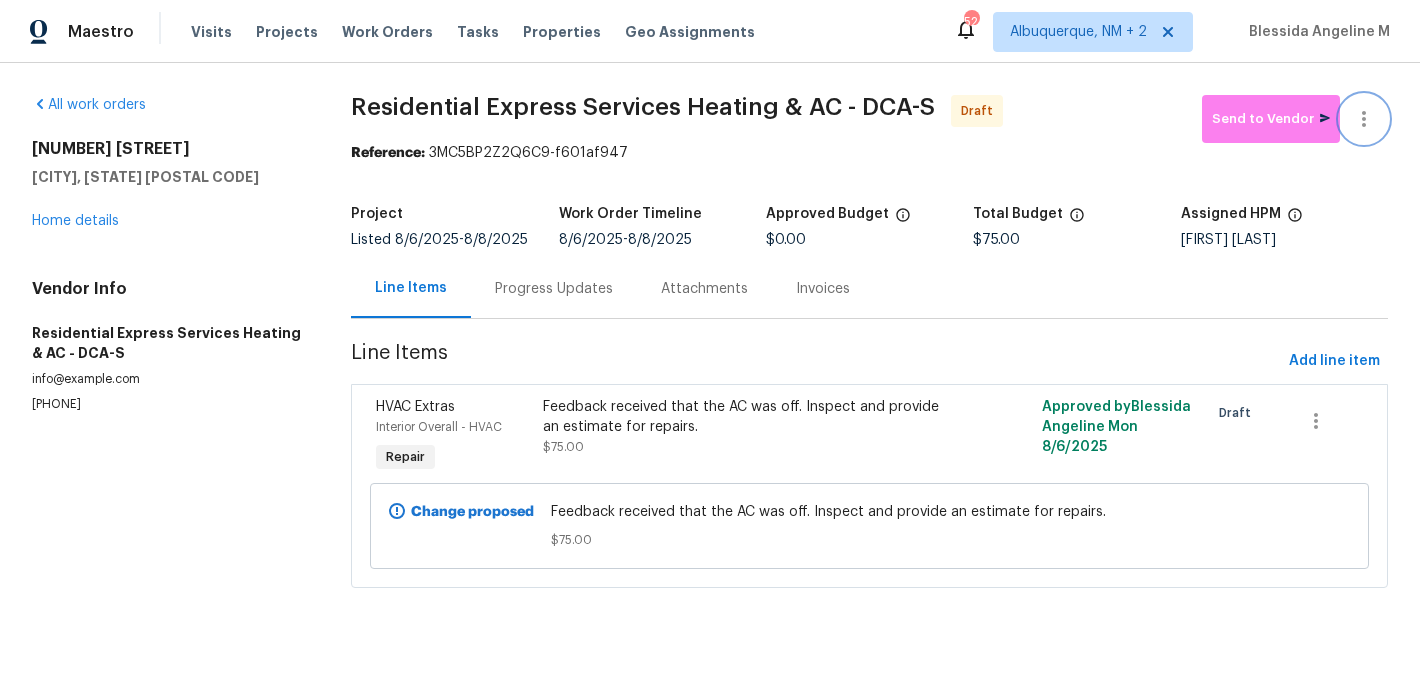 click 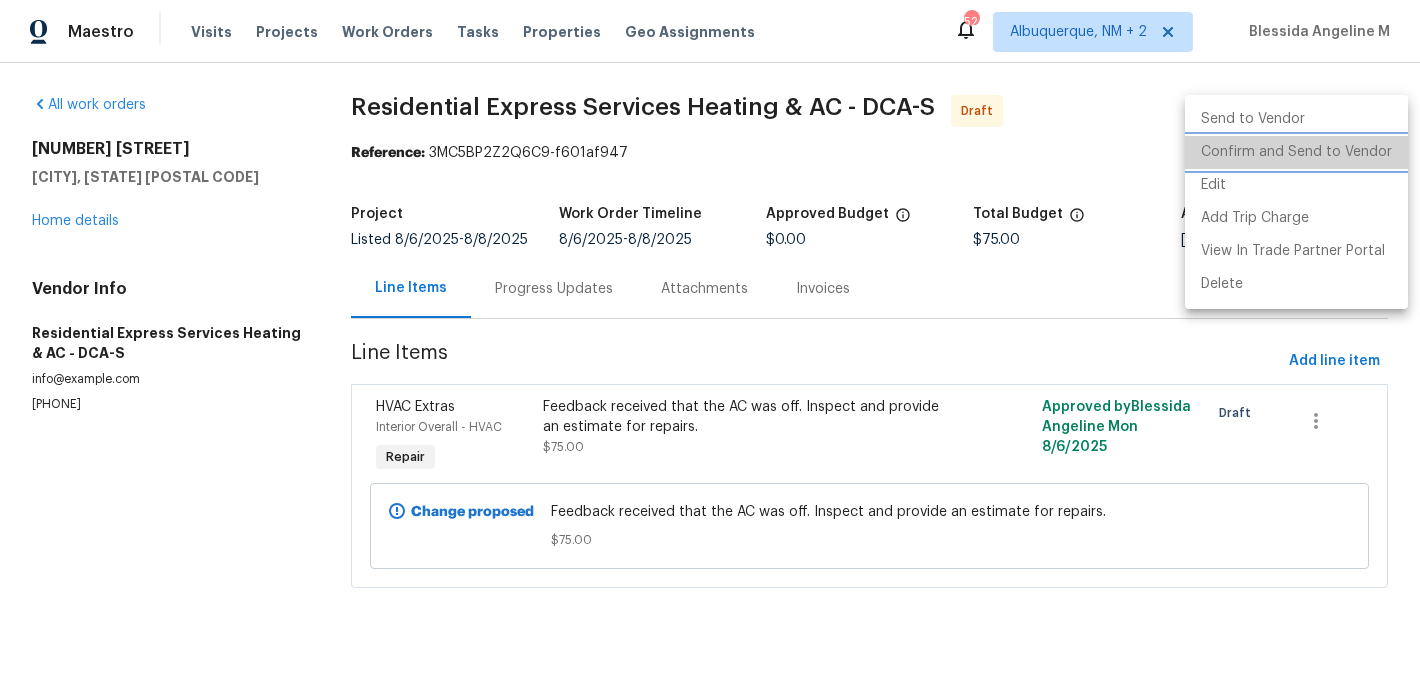 click on "Confirm and Send to Vendor" at bounding box center (1296, 152) 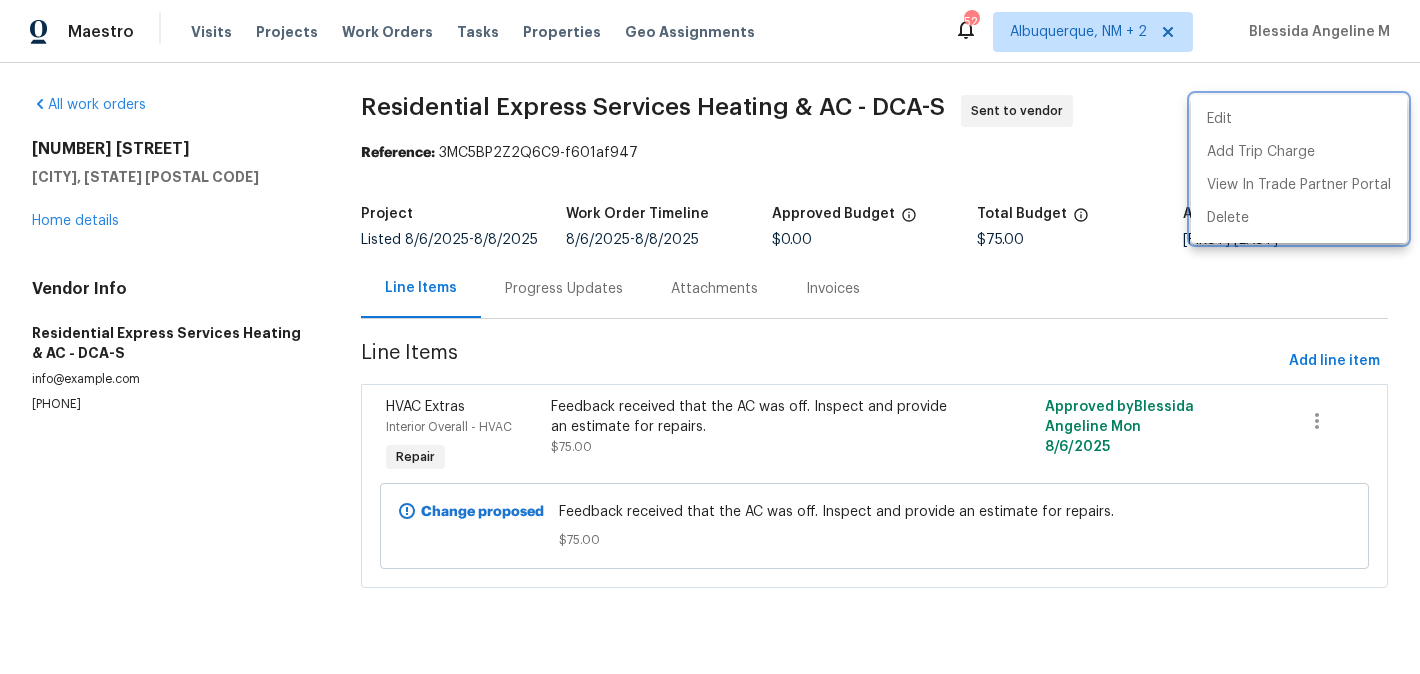 click at bounding box center [710, 337] 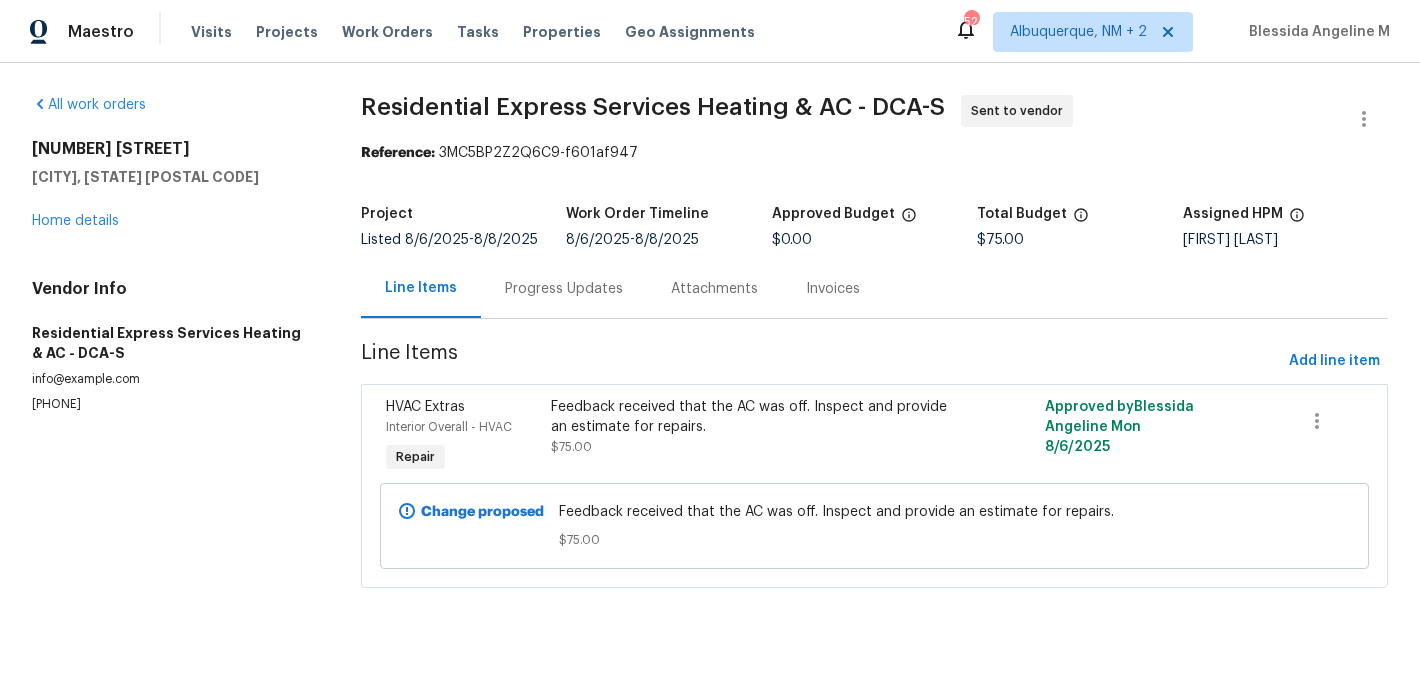click on "Progress Updates" at bounding box center [564, 288] 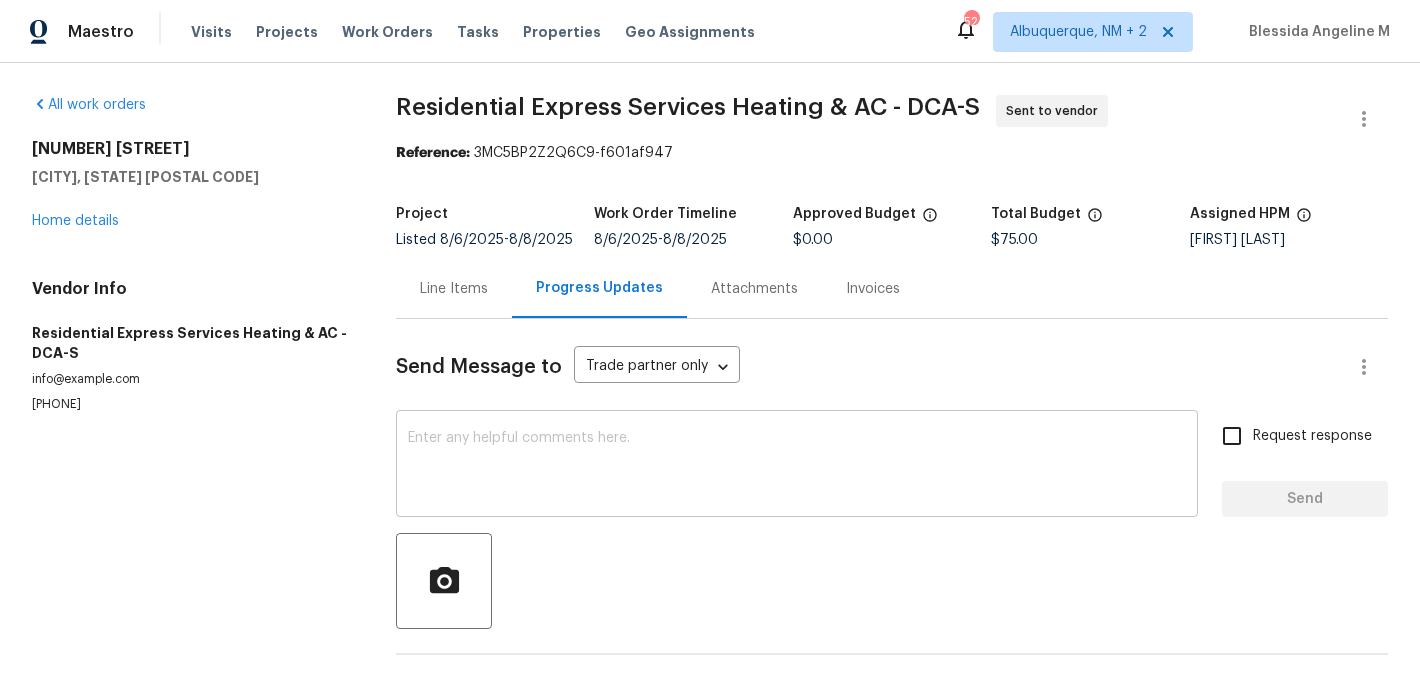 click at bounding box center (797, 466) 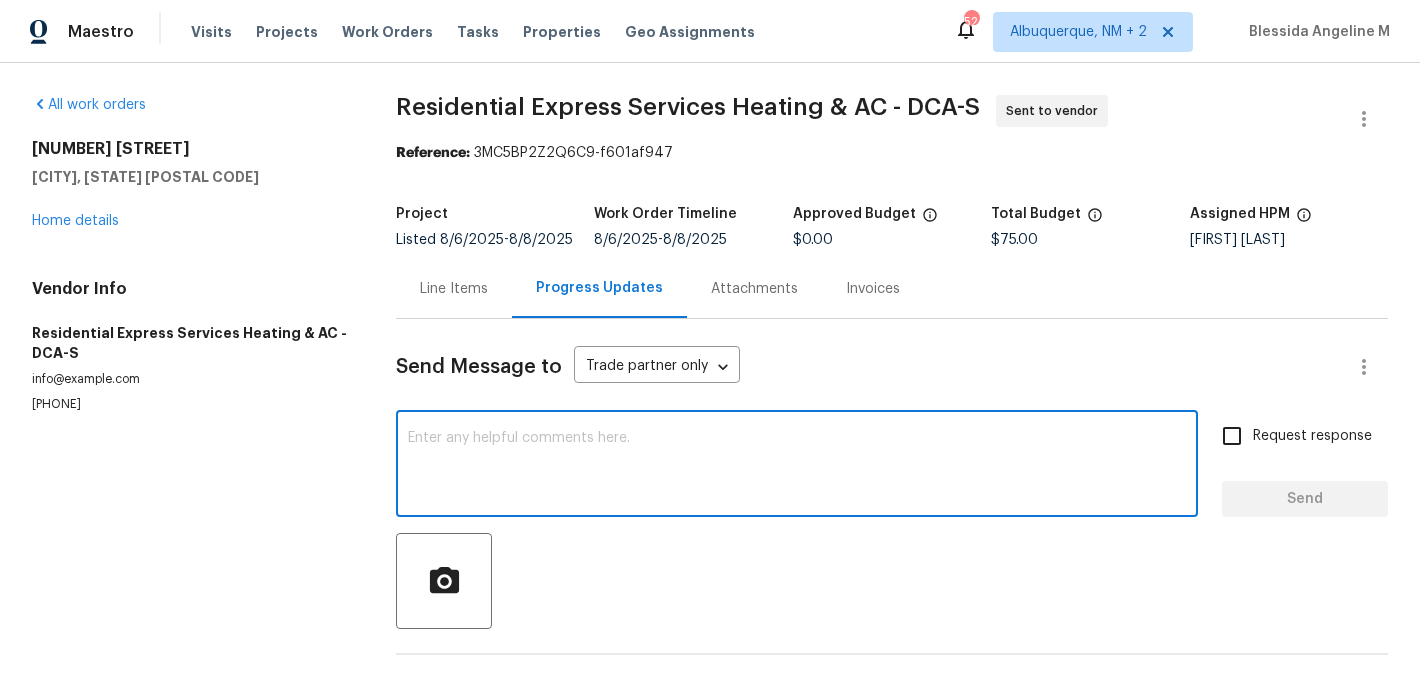 paste on "Hi, this is [FIRST] [LAST] with Opendoor. I’m confirming you received the WO for the property at ([NUMBER] [STREET]). Please review and accept the WO within 24 hours and provide a schedule date. Please disregard the contact information for the HPM included in the WO. Our Centralised LWO Team is responsible for Listed WOs. The team can be reached through the portal or by phone at [PHONE]." 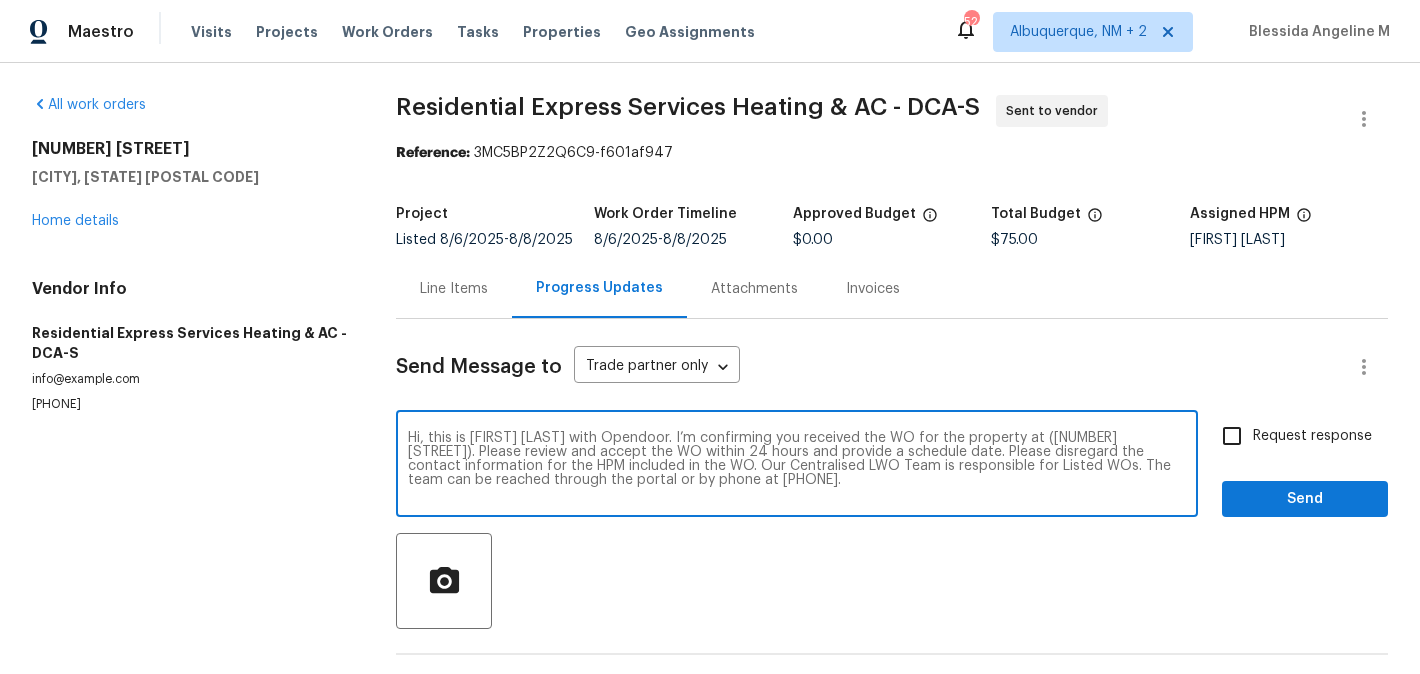 click on "Hi, this is [FIRST] [LAST] with Opendoor. I’m confirming you received the WO for the property at ([NUMBER] [STREET]). Please review and accept the WO within 24 hours and provide a schedule date. Please disregard the contact information for the HPM included in the WO. Our Centralised LWO Team is responsible for Listed WOs. The team can be reached through the portal or by phone at [PHONE]." at bounding box center (797, 466) 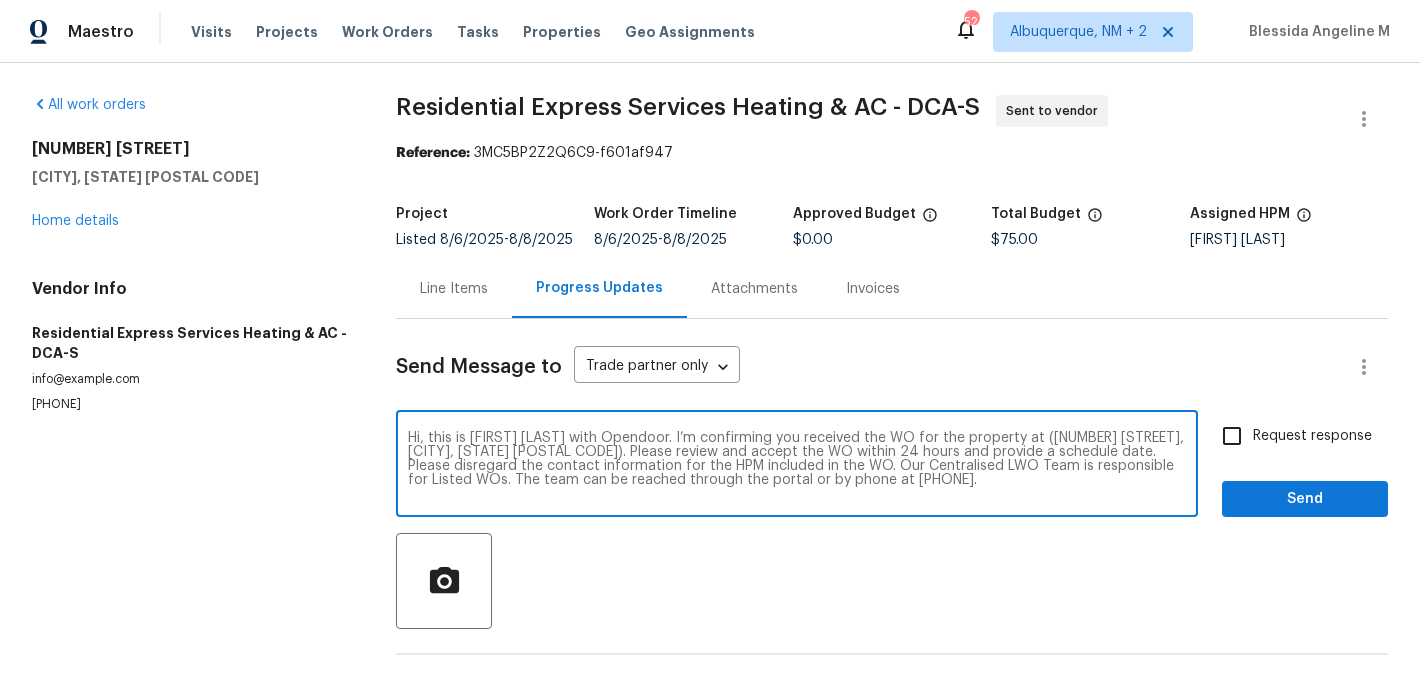 type on "Hi, this is [FIRST] [LAST] with Opendoor. I’m confirming you received the WO for the property at ([NUMBER] [STREET], [CITY], [STATE] [POSTAL CODE]). Please review and accept the WO within 24 hours and provide a schedule date. Please disregard the contact information for the HPM included in the WO. Our Centralised LWO Team is responsible for Listed WOs. The team can be reached through the portal or by phone at [PHONE]." 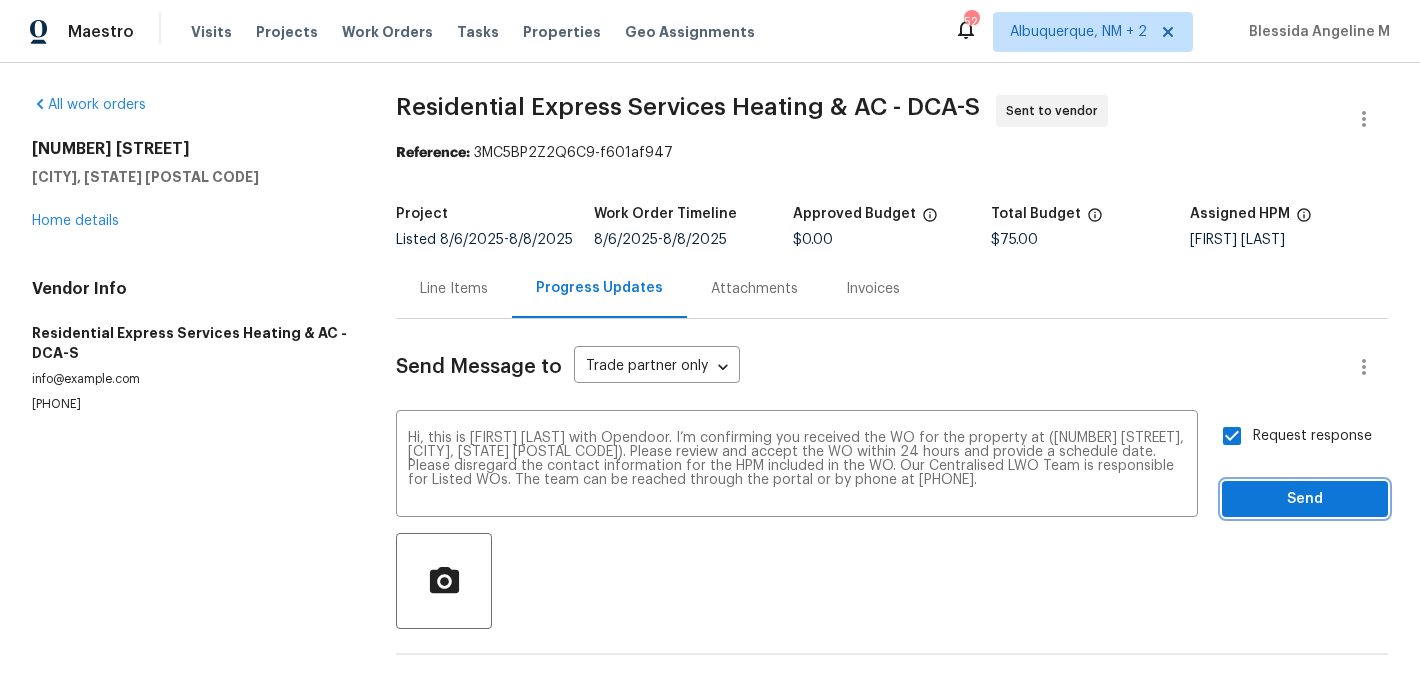 click on "Send" at bounding box center (1305, 499) 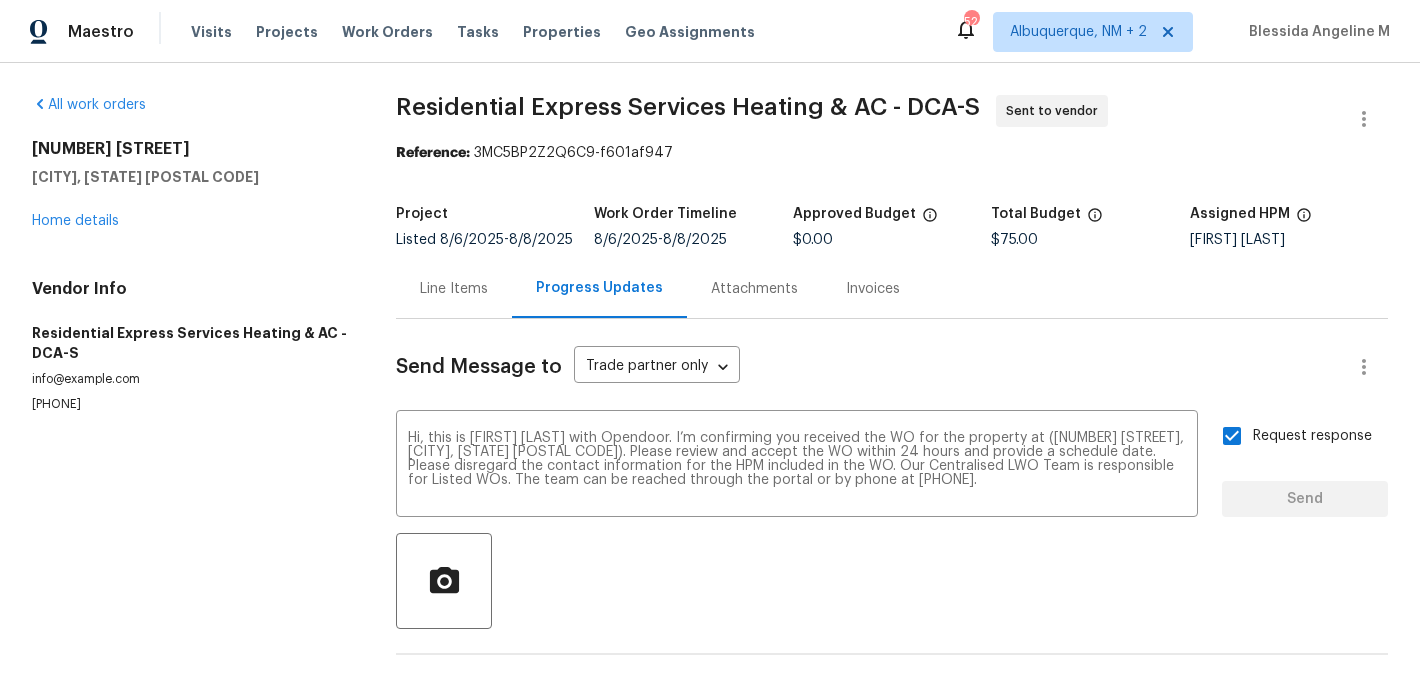 type 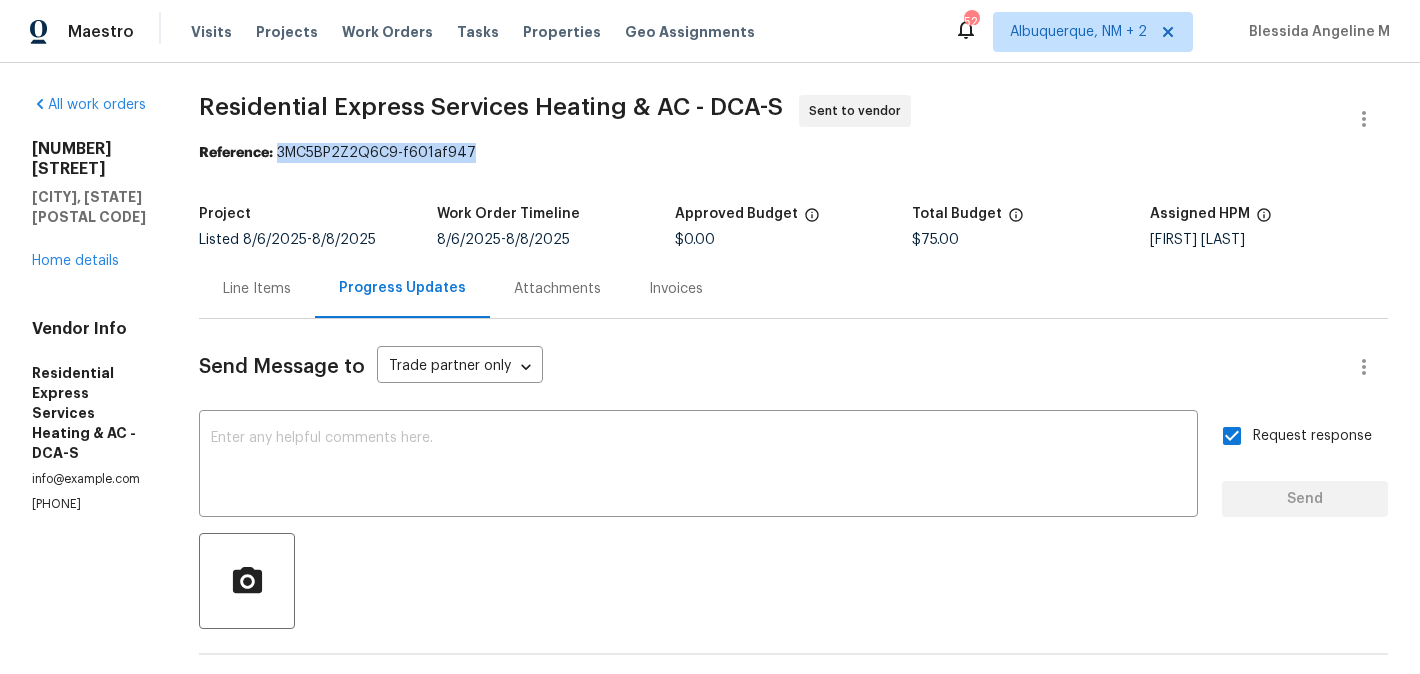 drag, startPoint x: 315, startPoint y: 157, endPoint x: 526, endPoint y: 157, distance: 211 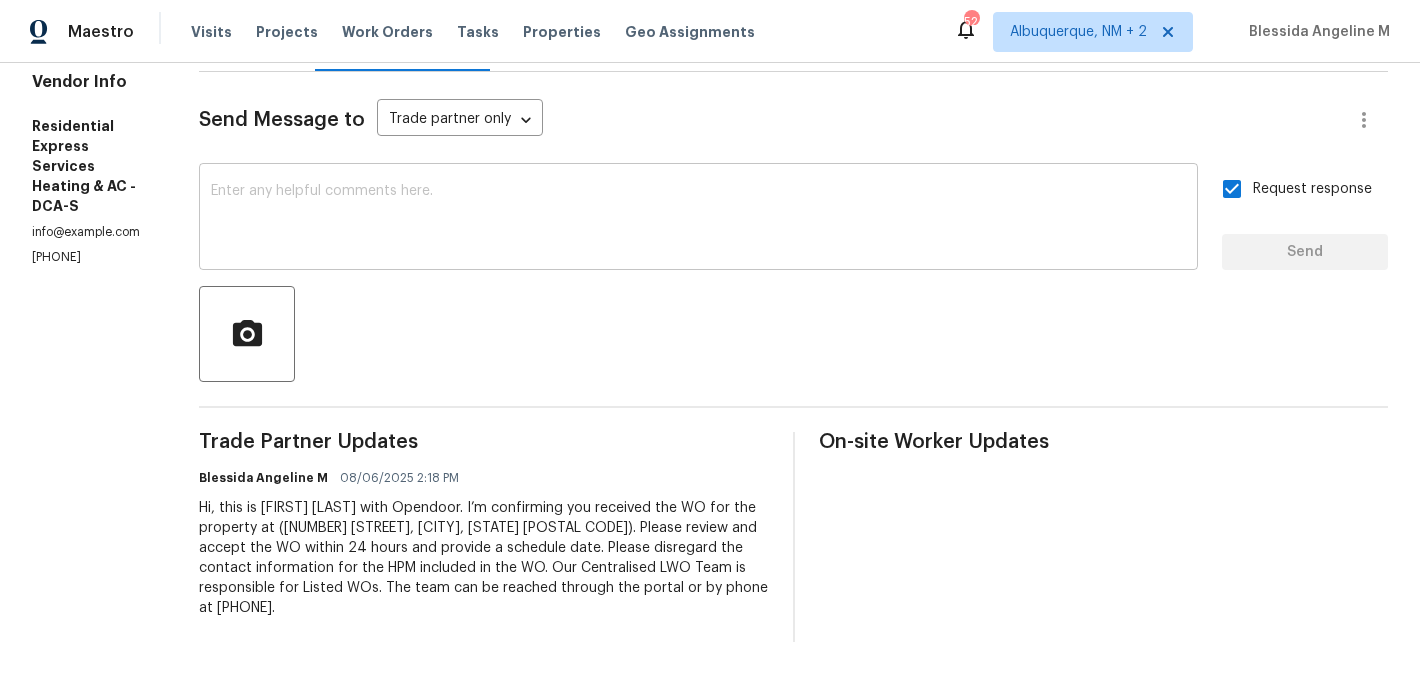 scroll, scrollTop: 0, scrollLeft: 0, axis: both 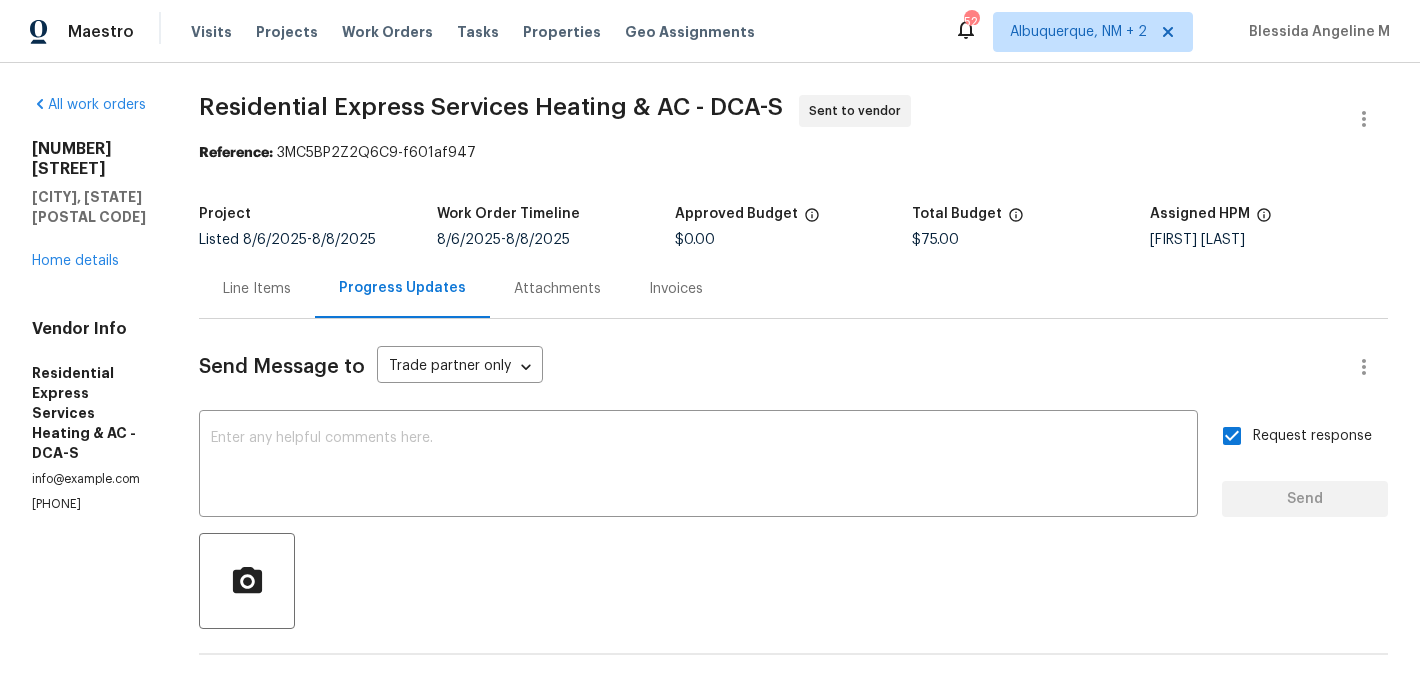 click on "Send Message to Trade partner only Trade partner only ​ x ​ Request response Send Trade Partner Updates [FIRST] [LAST] 08/06/2025 2:18 PM Hi, this is [FIRST] with Opendoor. I’m confirming you received the WO for the property at ([NUMBER] [STREET], [CITY], [STATE] [POSTAL CODE]). Please review and accept the WO within 24 hours and provide a schedule date. Please disregard the contact information for the HPM included in the WO. Our Centralised LWO Team is responsible for Listed WOs. The team can be reached through the portal or by phone at [PHONE]. On-site Worker Updates" at bounding box center [793, 604] 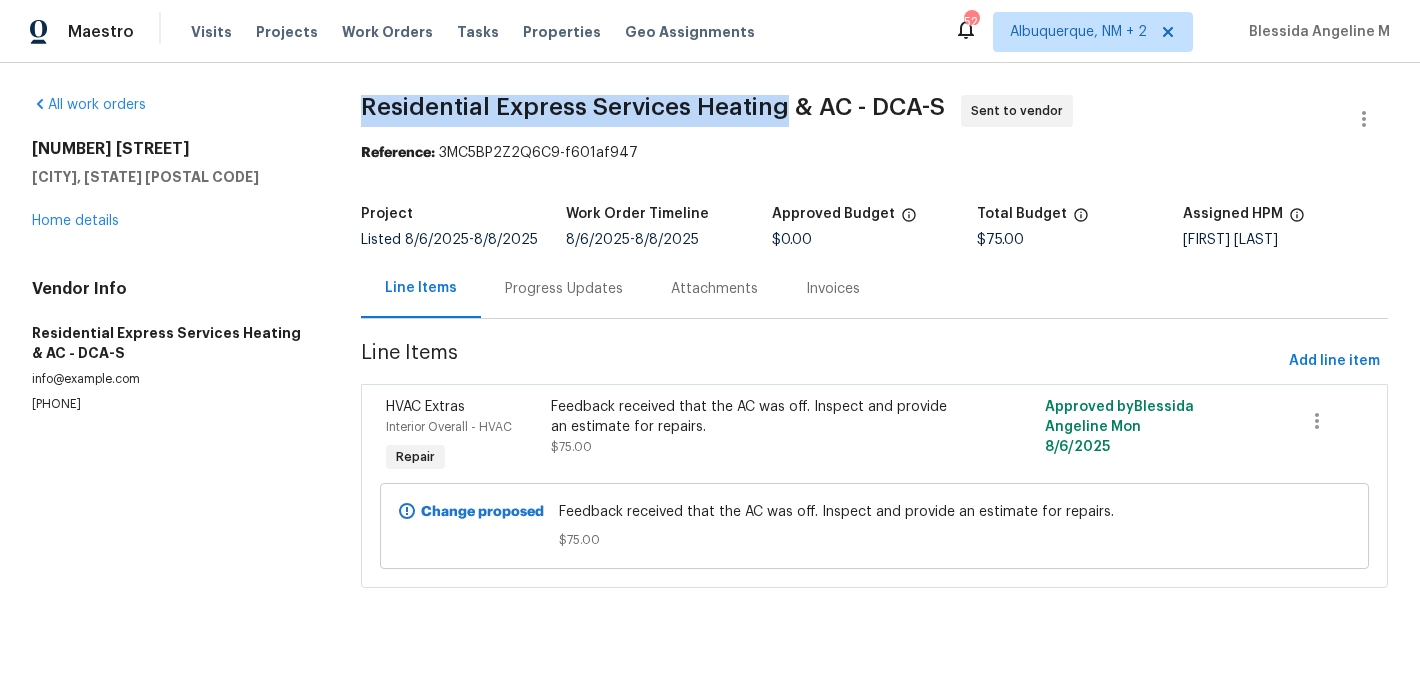 drag, startPoint x: 362, startPoint y: 116, endPoint x: 783, endPoint y: 108, distance: 421.076 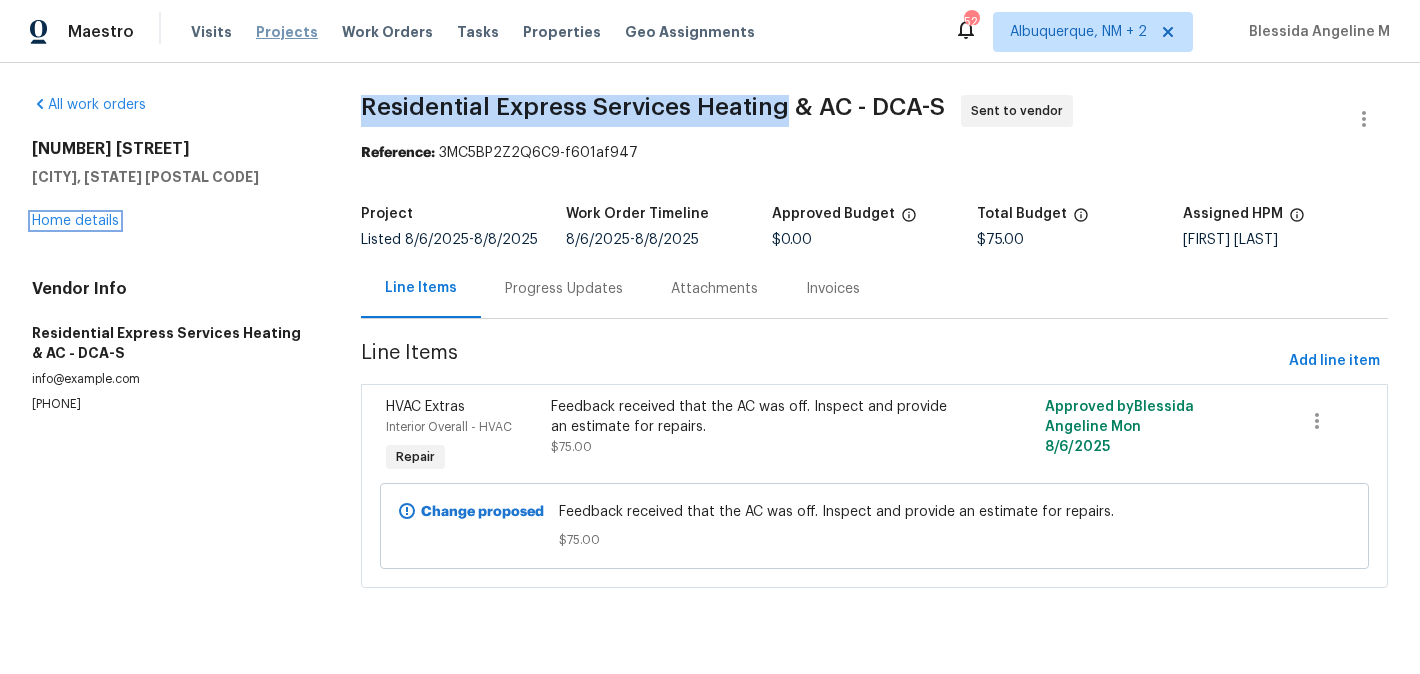click on "Home details" at bounding box center (75, 221) 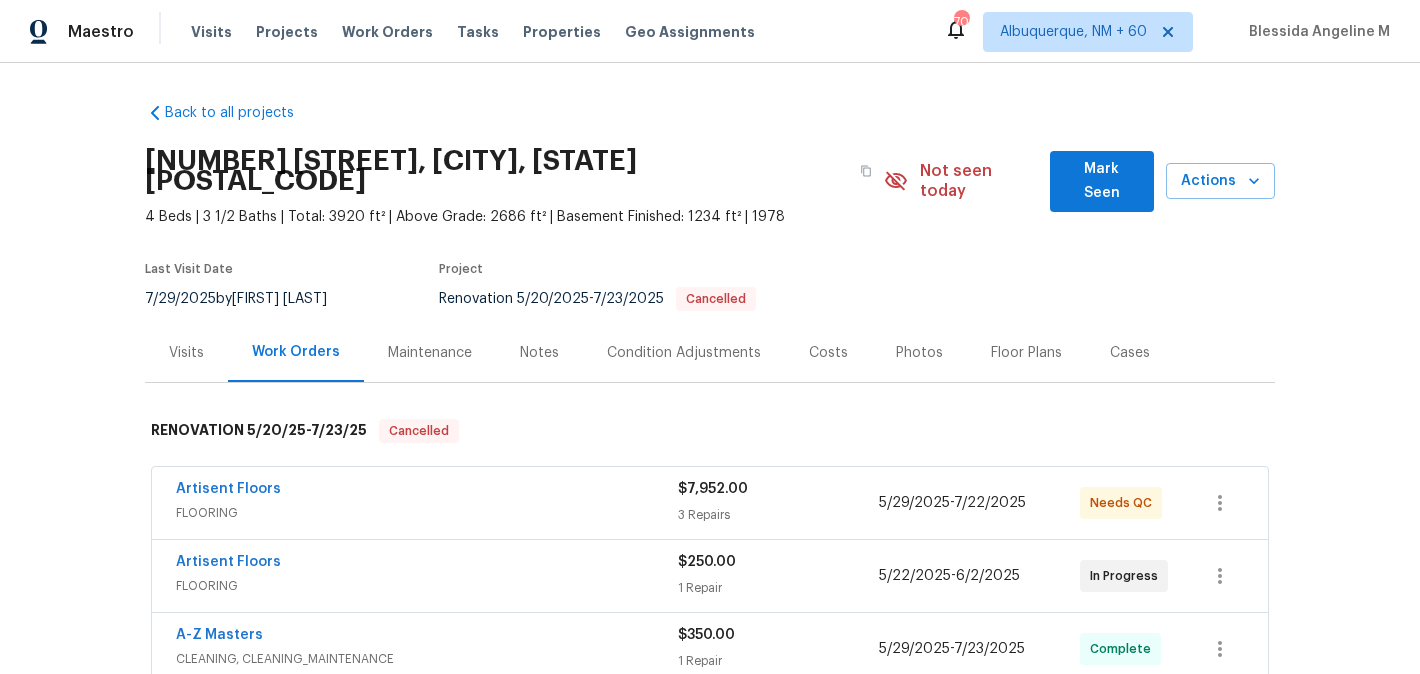 scroll, scrollTop: 0, scrollLeft: 0, axis: both 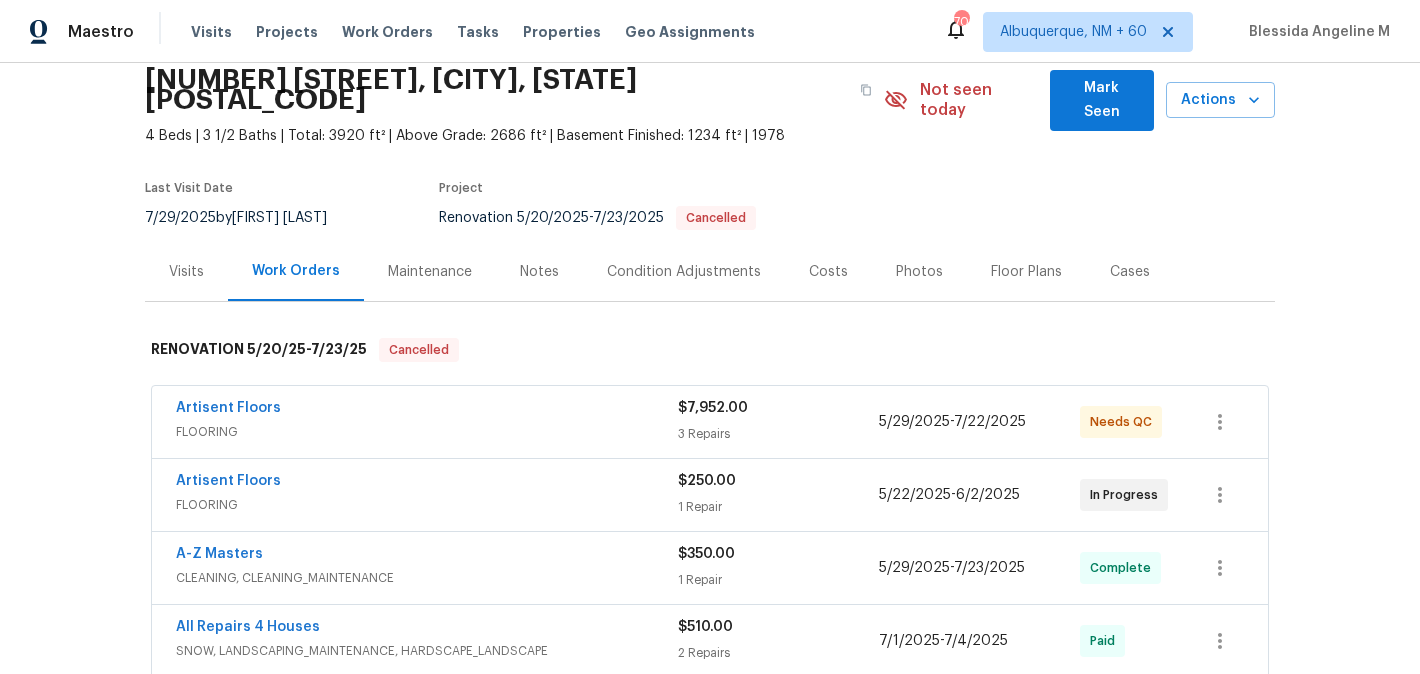 click on "Artisent Floors" at bounding box center (228, 408) 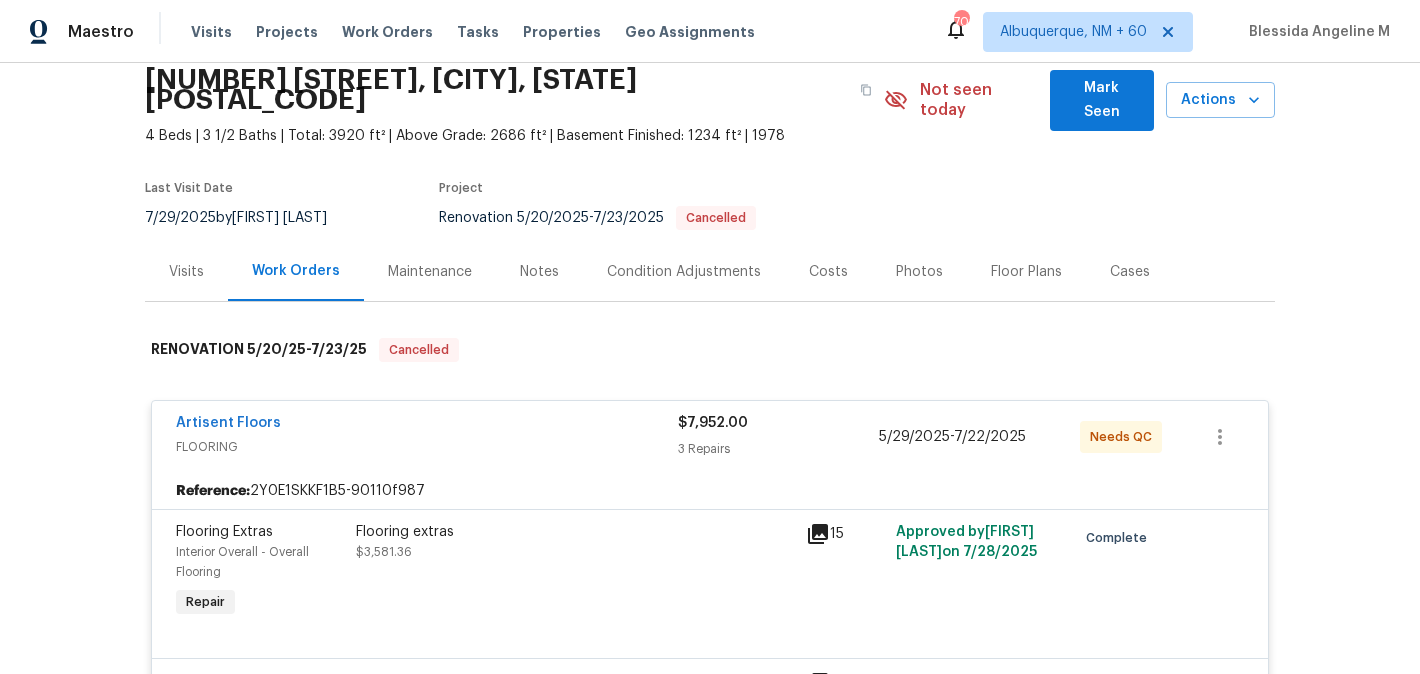 click on "Artisent Floors FLOORING $7,952.00 3 Repairs 5/29/2025  -  7/22/2025 Needs QC" at bounding box center [710, 437] 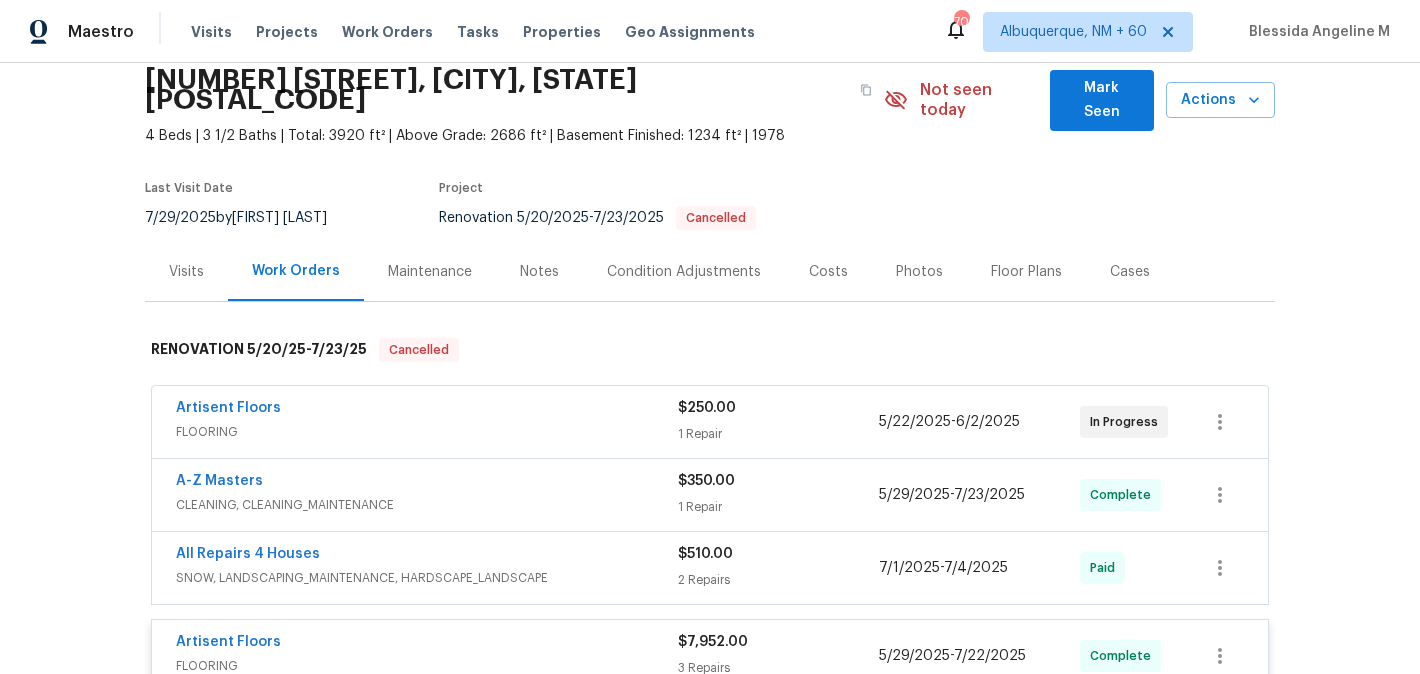 click on "Artisent Floors" at bounding box center [427, 410] 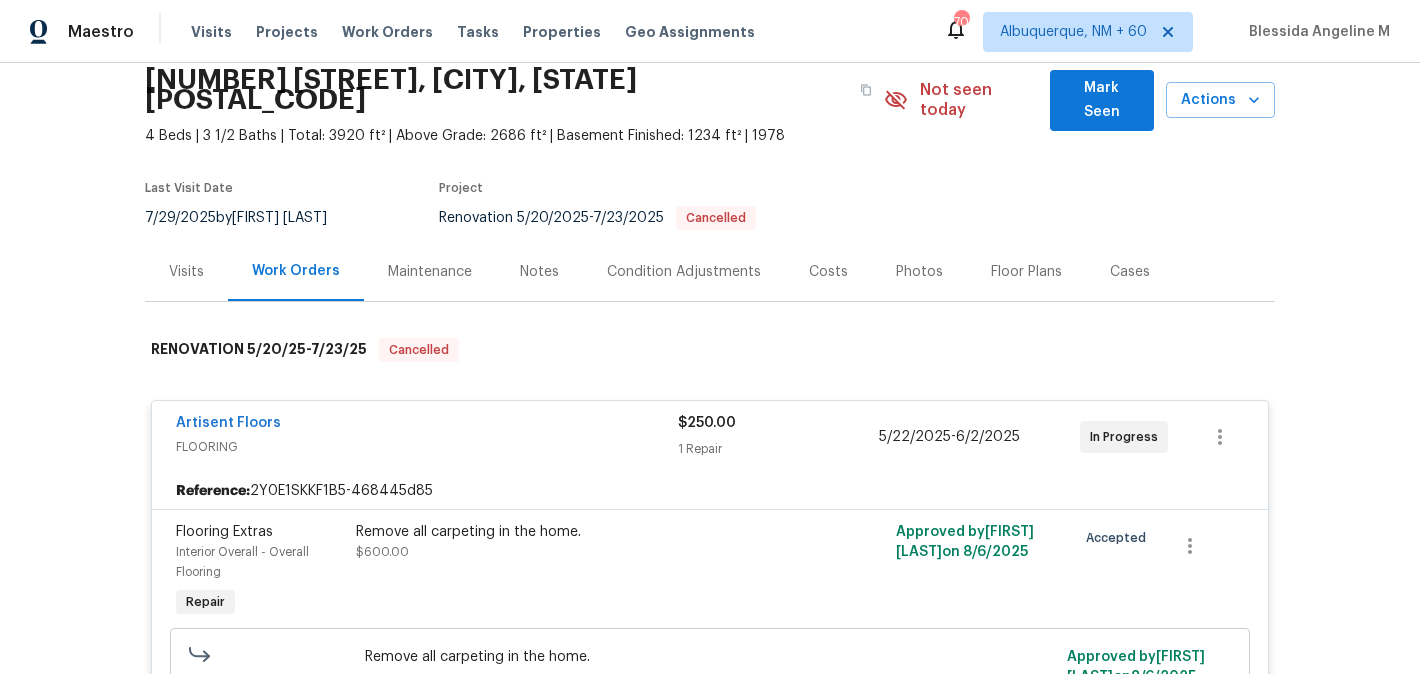 click on "Artisent Floors" at bounding box center (427, 425) 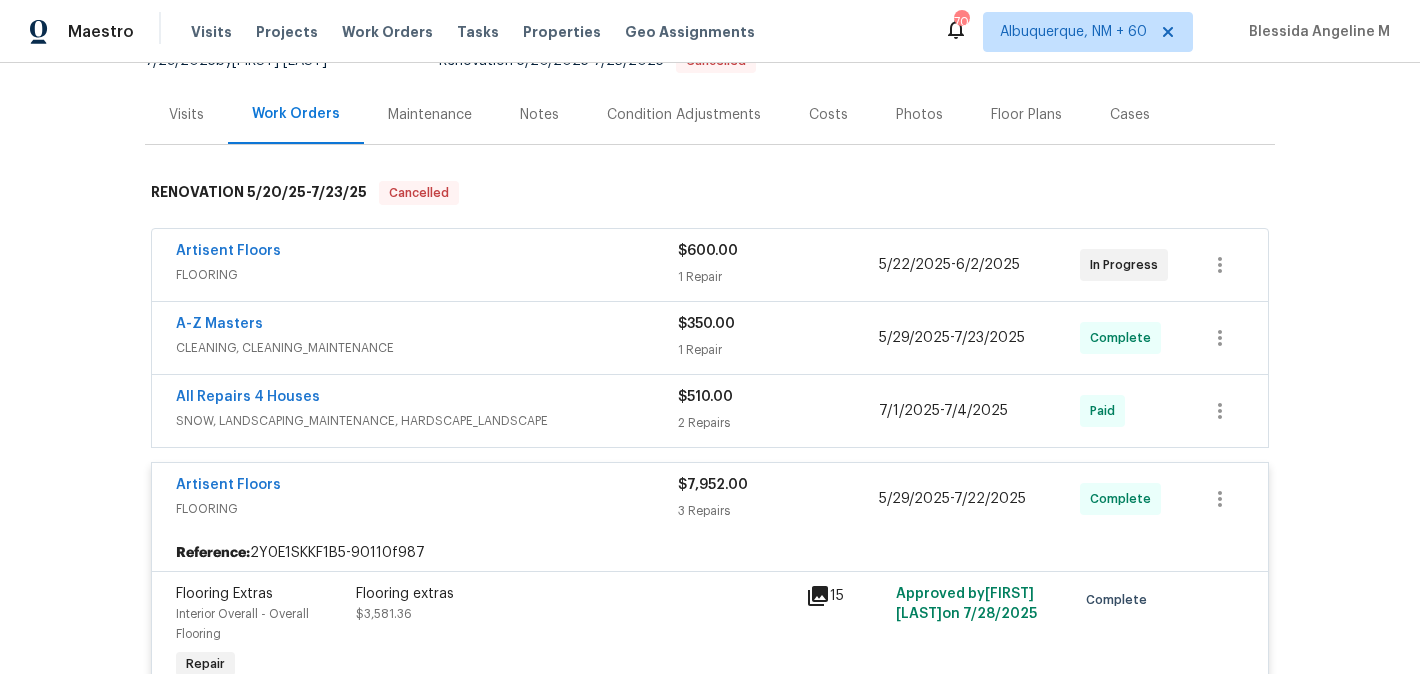 scroll, scrollTop: 253, scrollLeft: 0, axis: vertical 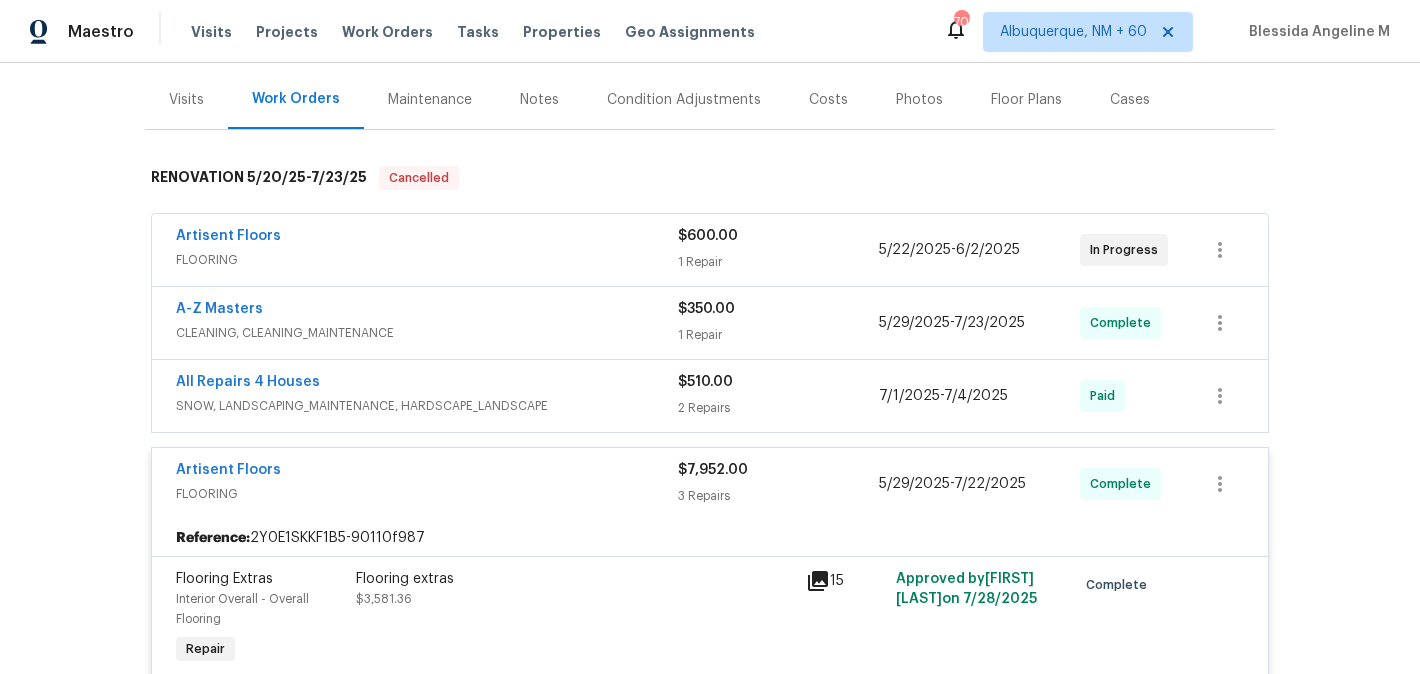 click on "Artisent Floors" at bounding box center [427, 472] 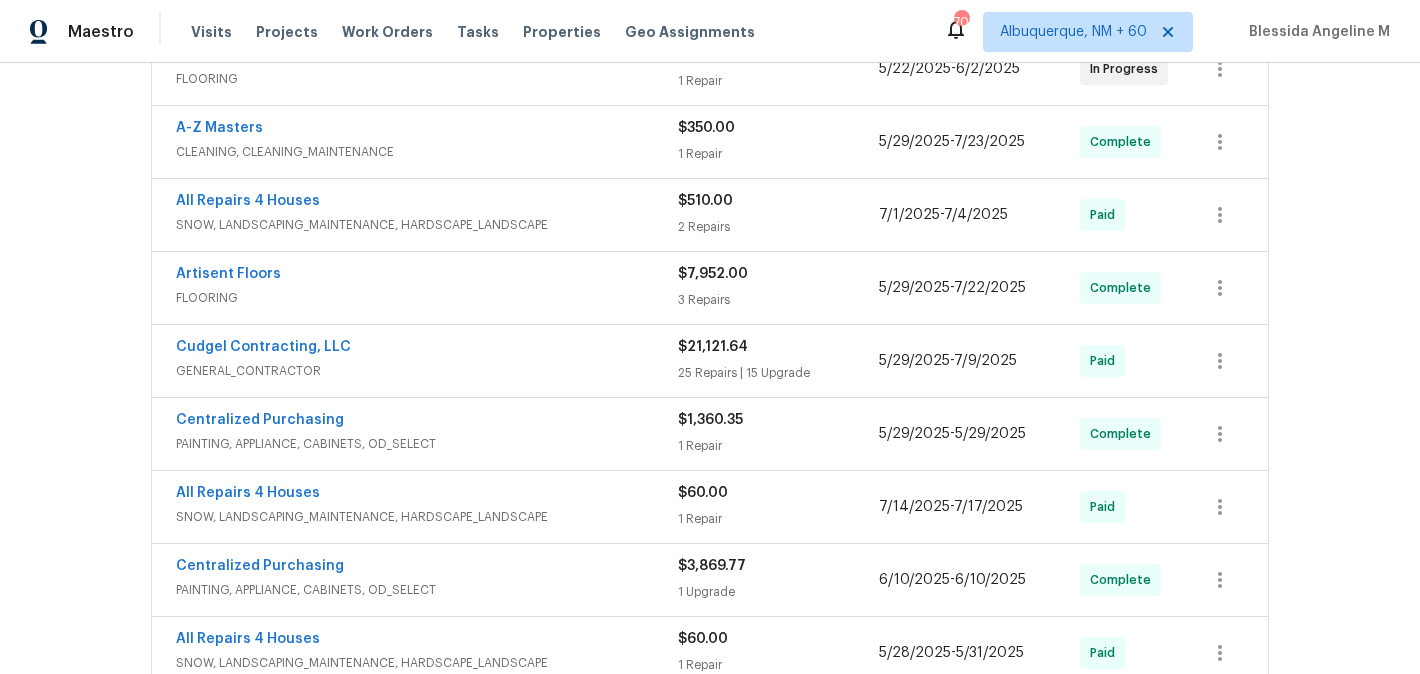 scroll, scrollTop: 427, scrollLeft: 0, axis: vertical 